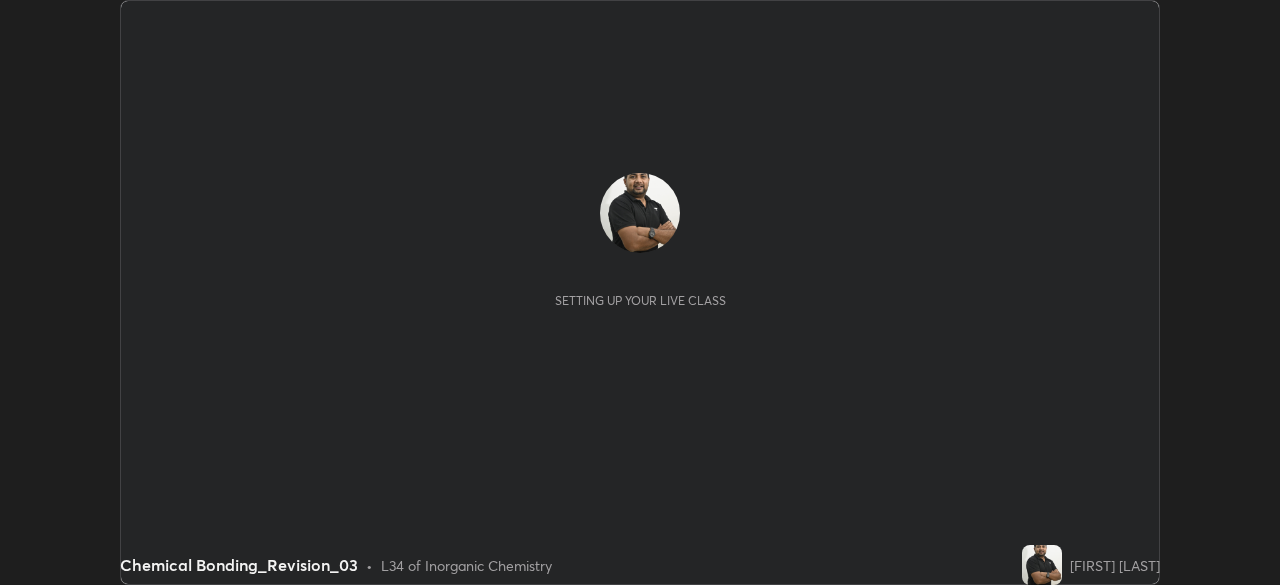scroll, scrollTop: 0, scrollLeft: 0, axis: both 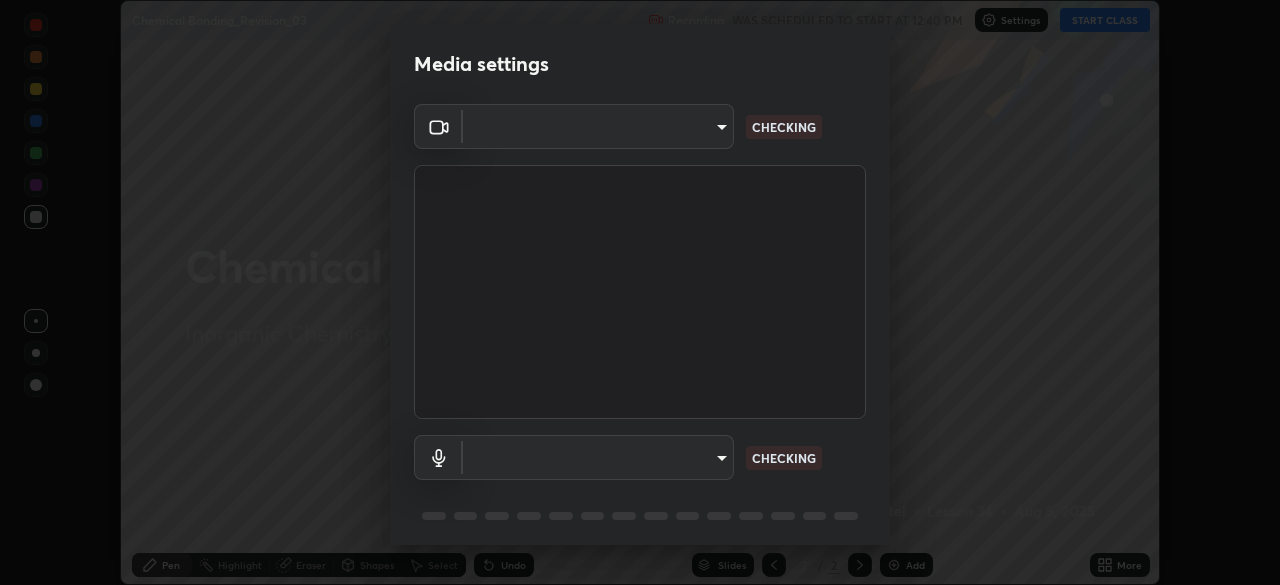 type on "e2b4cb918b4400ba02a0192ae9998b18c1f09d36479f8a70bd3f64f4de27a966" 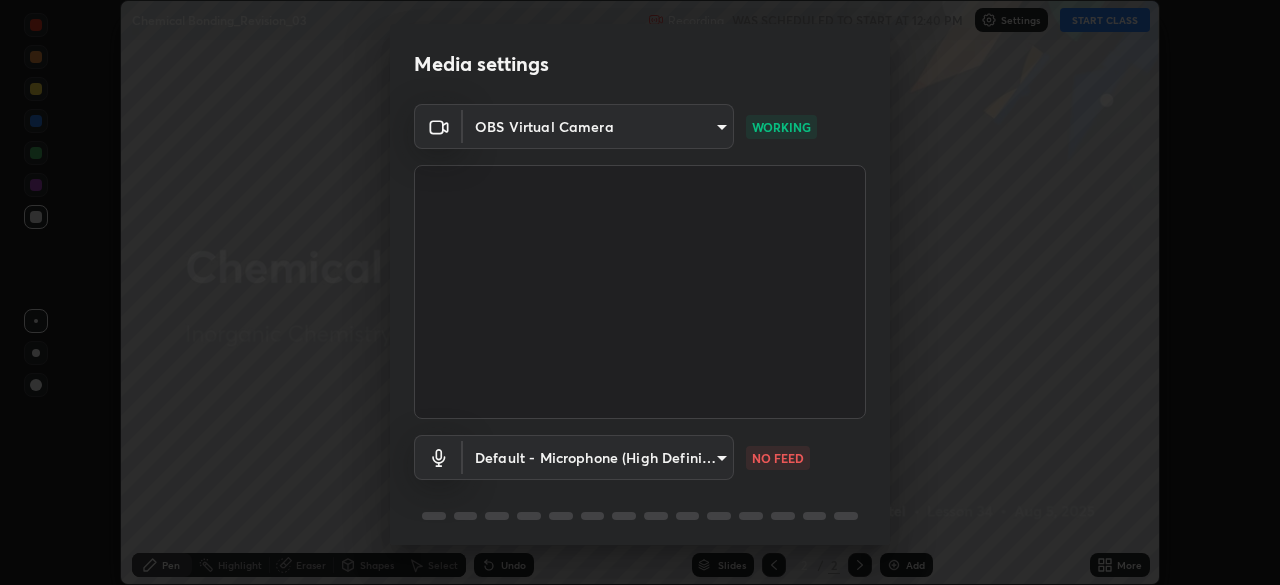 click on "Erase all Chemical Bonding_Revision_03 Recording WAS SCHEDULED TO START AT  12:40 PM Settings START CLASS Setting up your live class Chemical Bonding_Revision_03 • L34 of Inorganic Chemistry [FIRST] [LAST] Pen Highlight Eraser Shapes Select Undo Slides 2 / 2 Add More No doubts shared Encourage your learners to ask a doubt for better clarity Report an issue Reason for reporting Buffering Chat not working Audio - Video sync issue Educator video quality low ​ Attach an image Report Media settings OBS Virtual Camera e2b4cb918b4400ba02a0192ae9998b18c1f09d36479f8a70bd3f64f4de27a966 WORKING Default - Microphone (High Definition Audio Device) default NO FEED 1 / 5 Next" at bounding box center [640, 292] 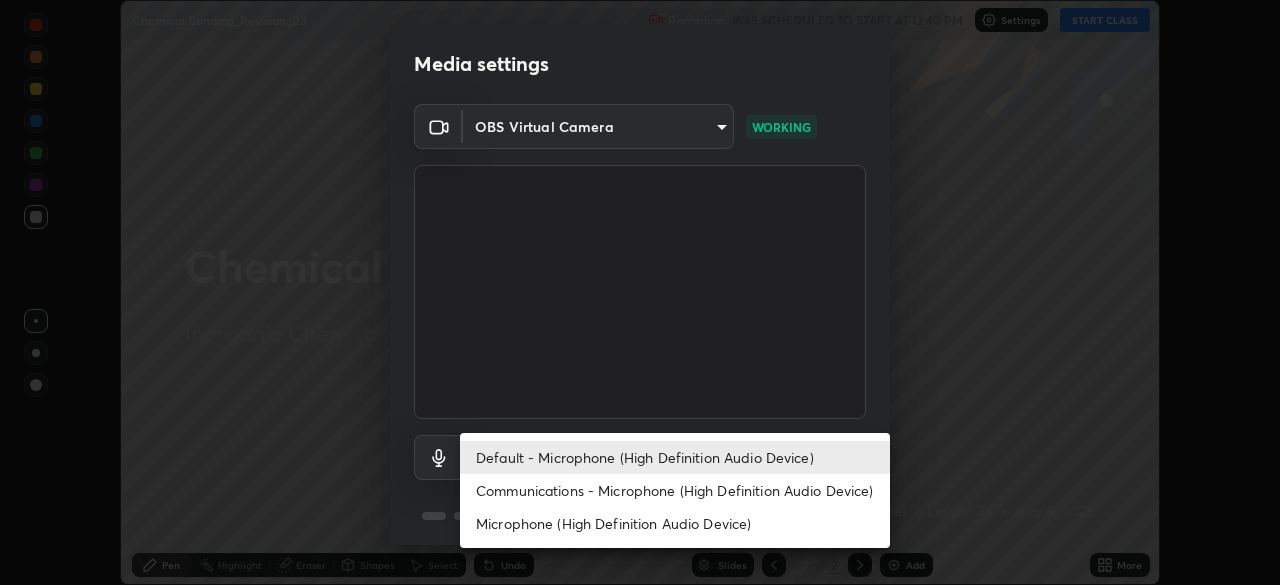 click on "Microphone (High Definition Audio Device)" at bounding box center (675, 523) 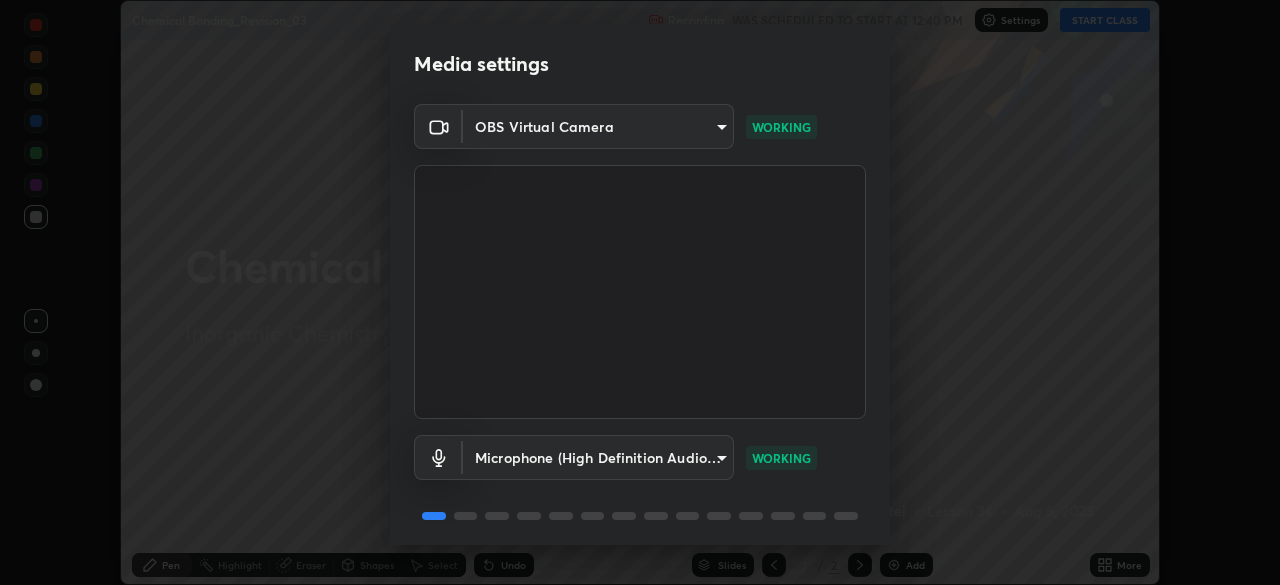 scroll, scrollTop: 71, scrollLeft: 0, axis: vertical 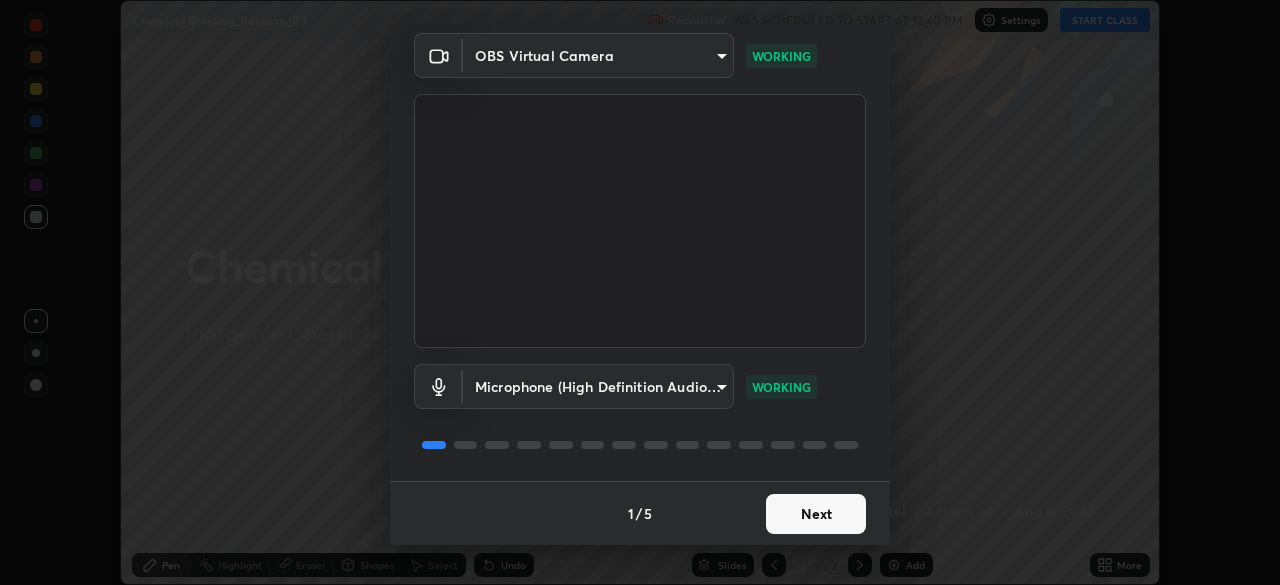 click on "Next" at bounding box center [816, 514] 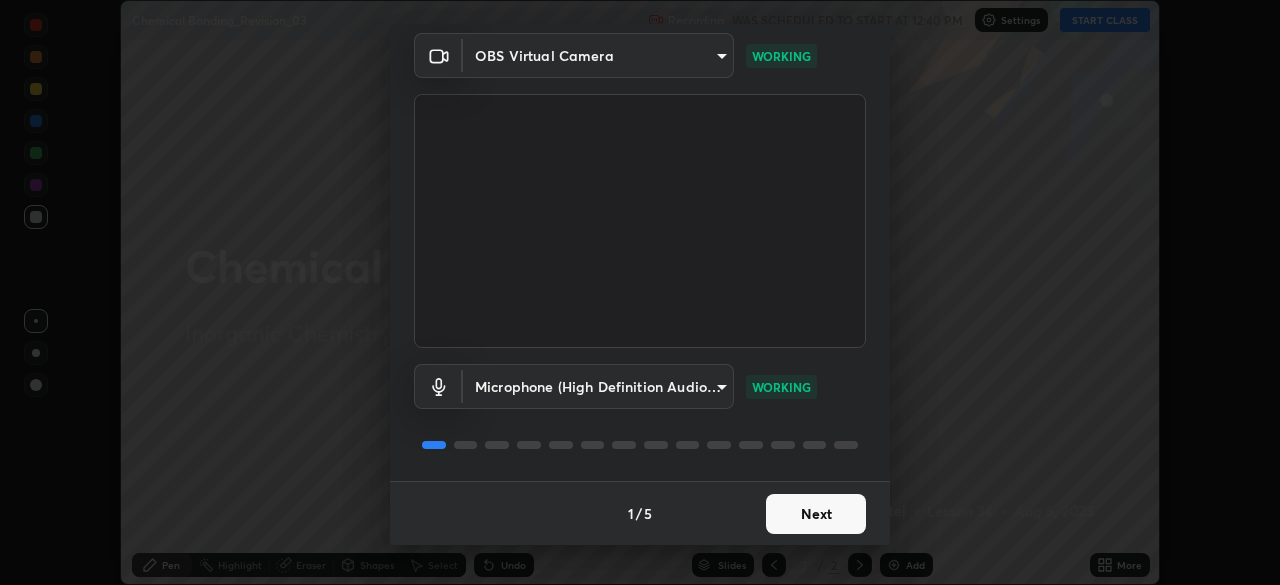 scroll, scrollTop: 0, scrollLeft: 0, axis: both 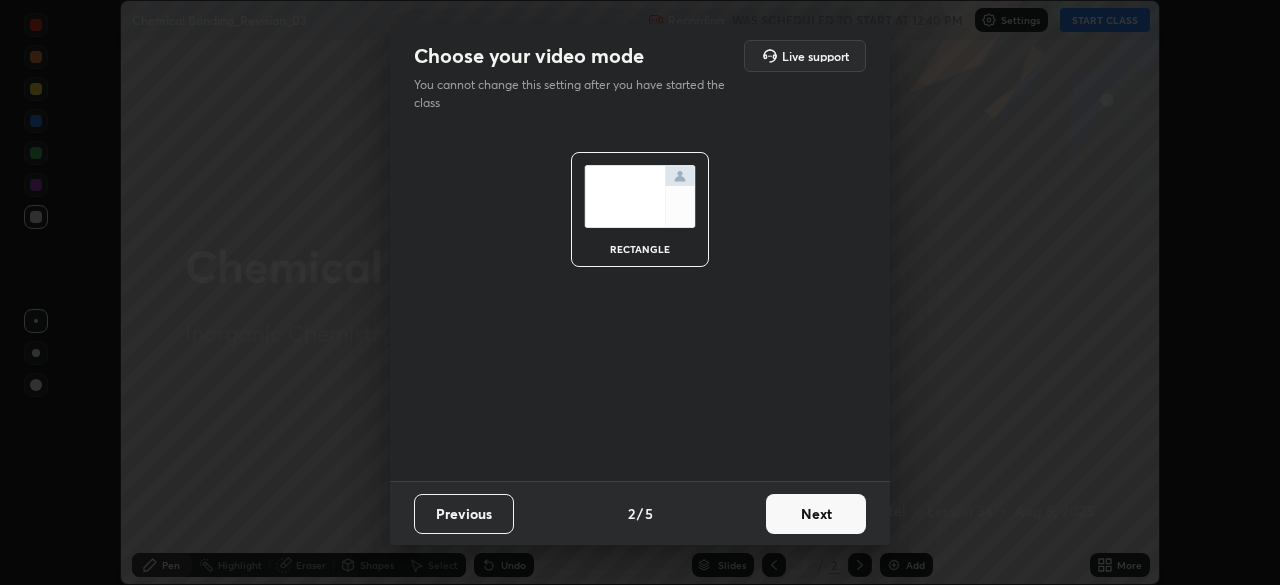 click on "Next" at bounding box center [816, 514] 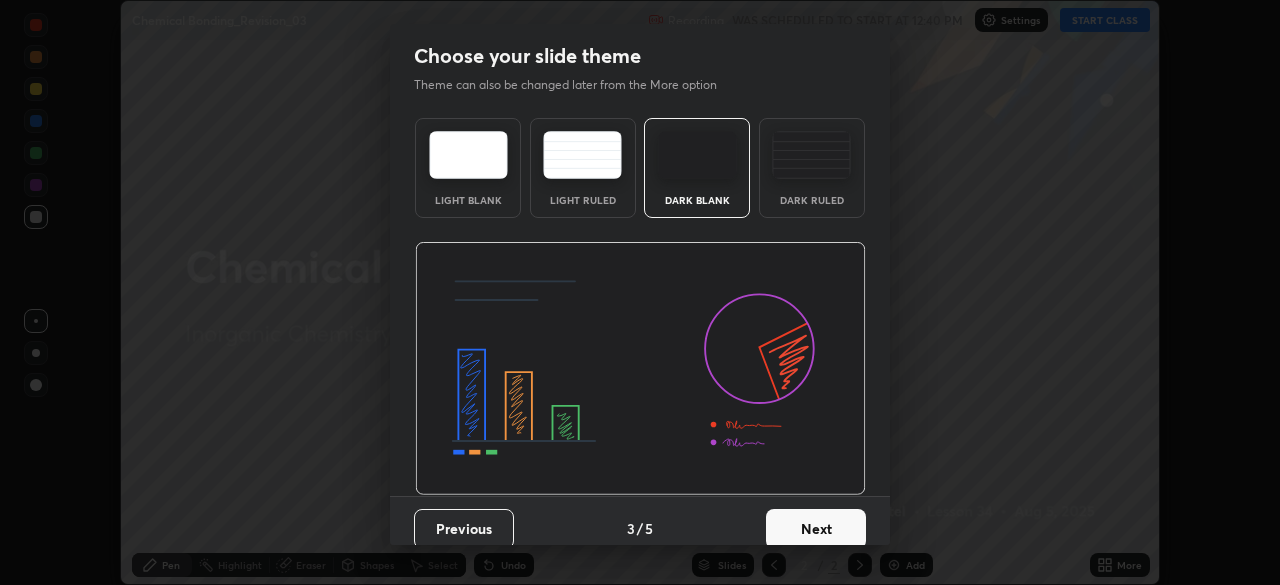 click on "Next" at bounding box center (816, 529) 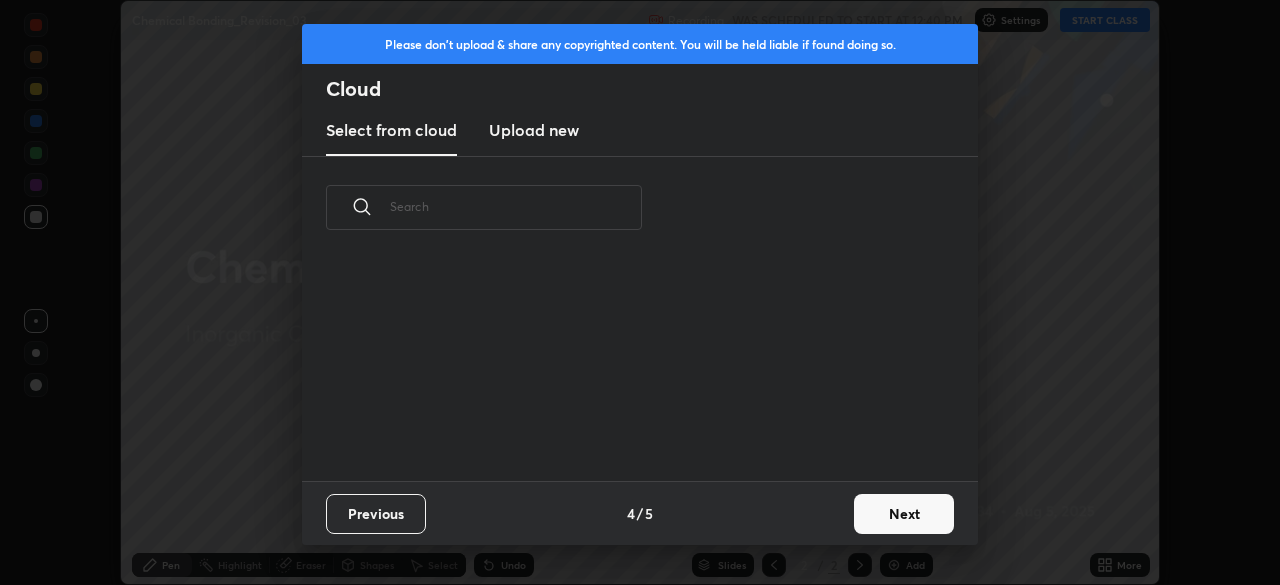 click on "Next" at bounding box center [904, 514] 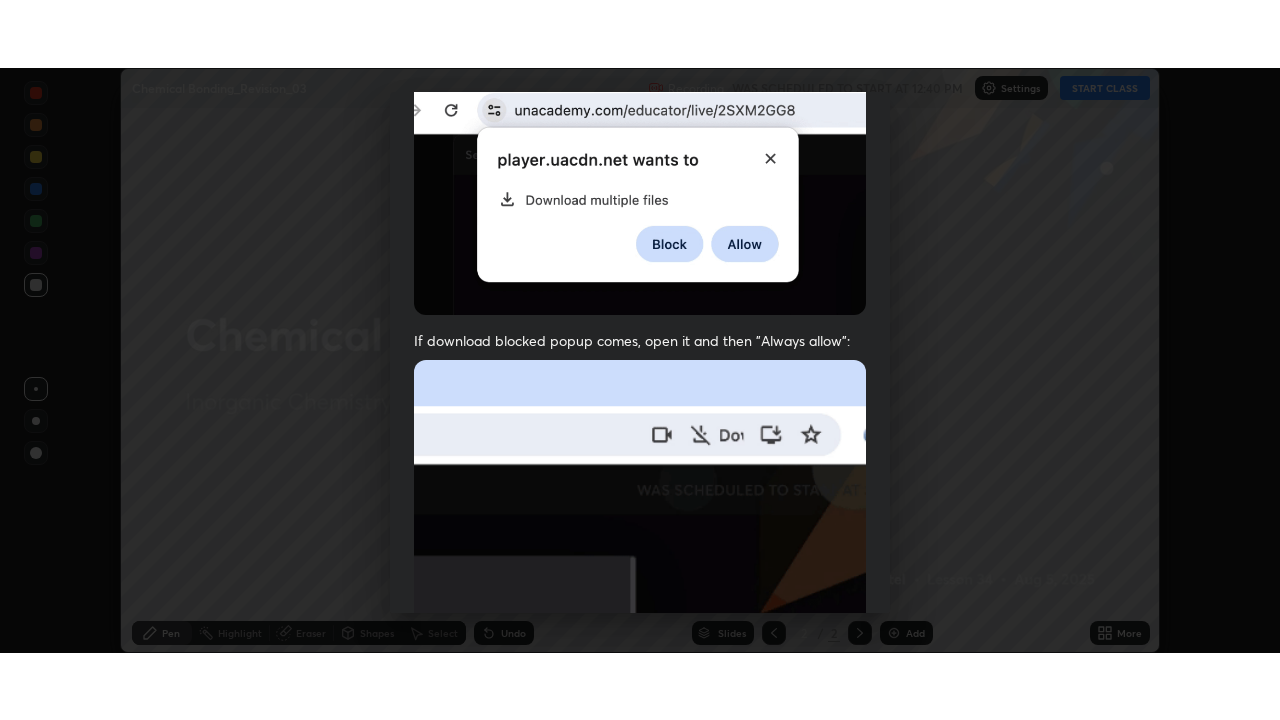 scroll, scrollTop: 479, scrollLeft: 0, axis: vertical 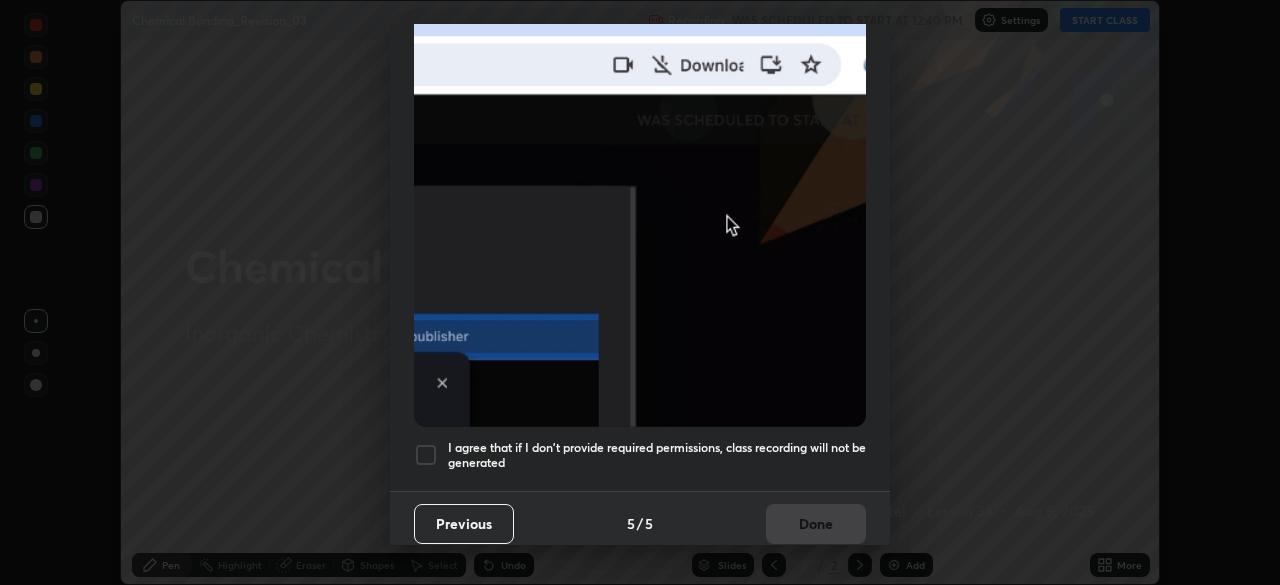 click on "I agree that if I don't provide required permissions, class recording will not be generated" at bounding box center [657, 455] 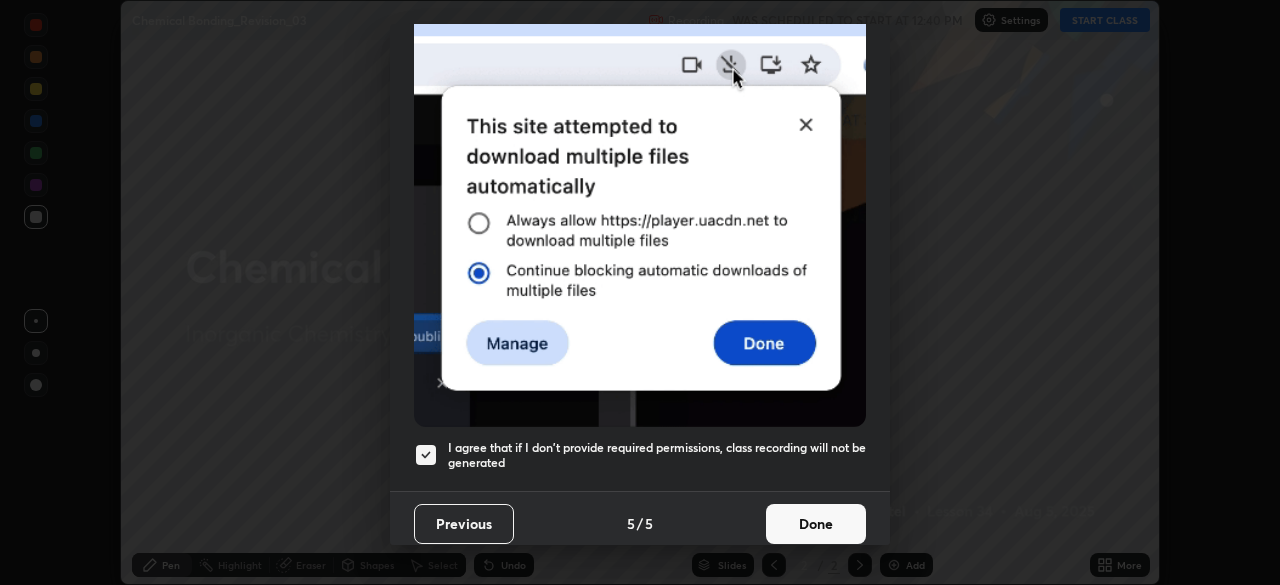 click on "Done" at bounding box center (816, 524) 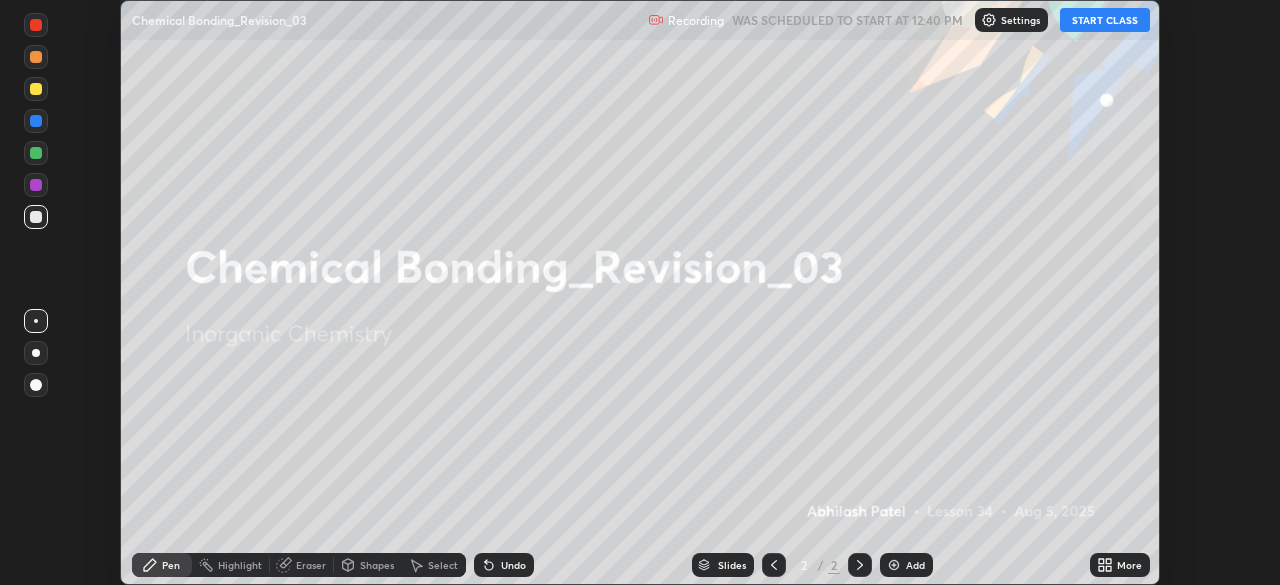 click on "START CLASS" at bounding box center (1105, 20) 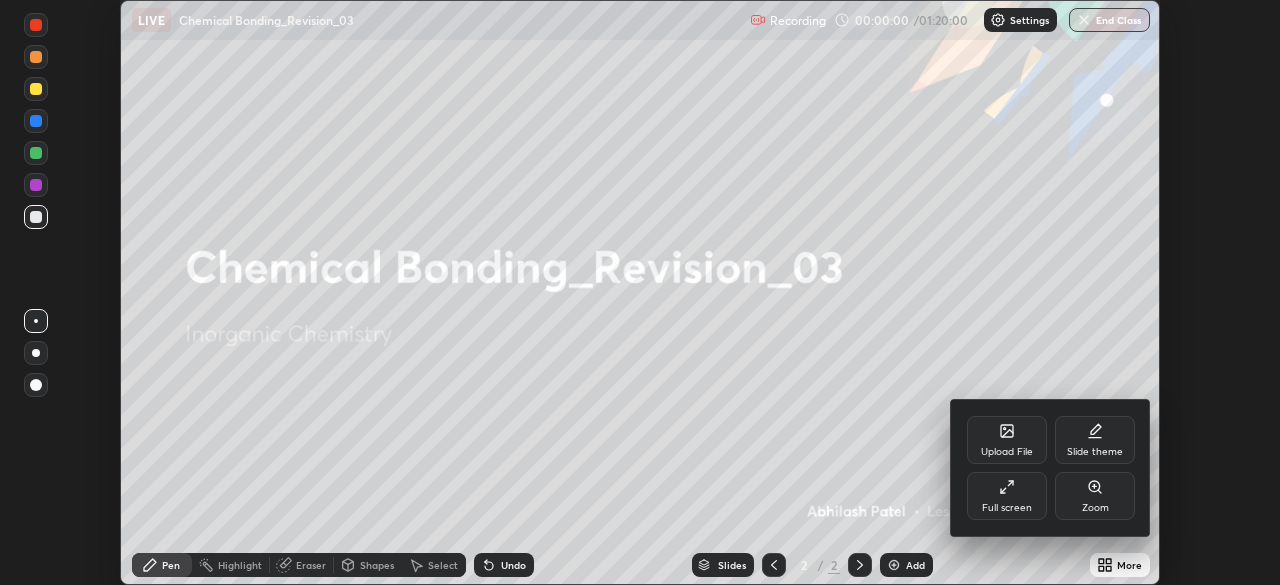click on "Full screen" at bounding box center [1007, 508] 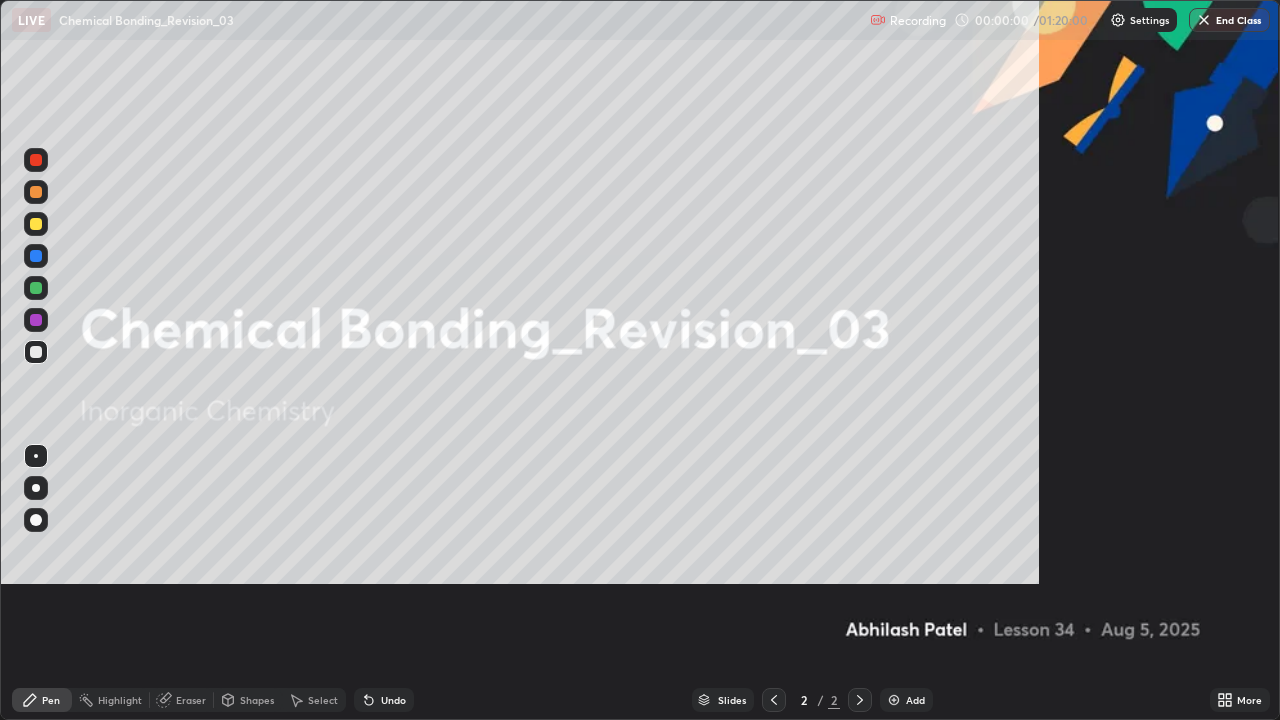 scroll, scrollTop: 99280, scrollLeft: 98720, axis: both 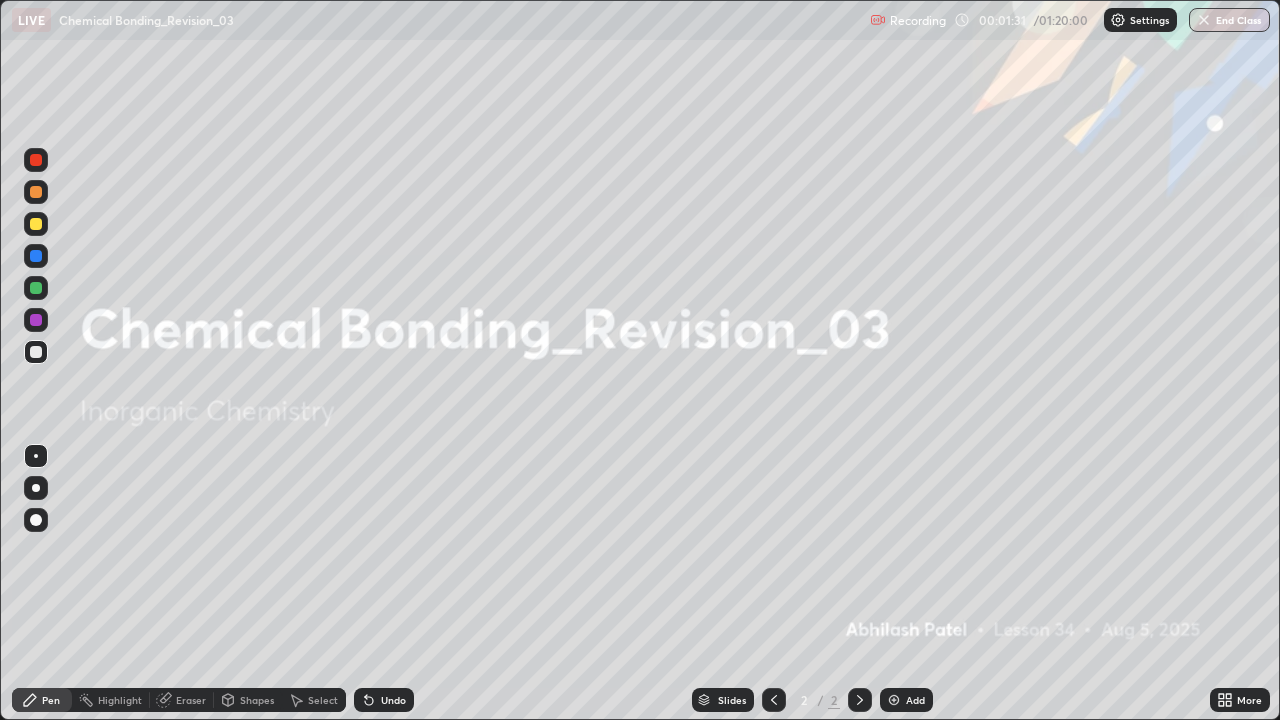 click on "Add" at bounding box center [906, 700] 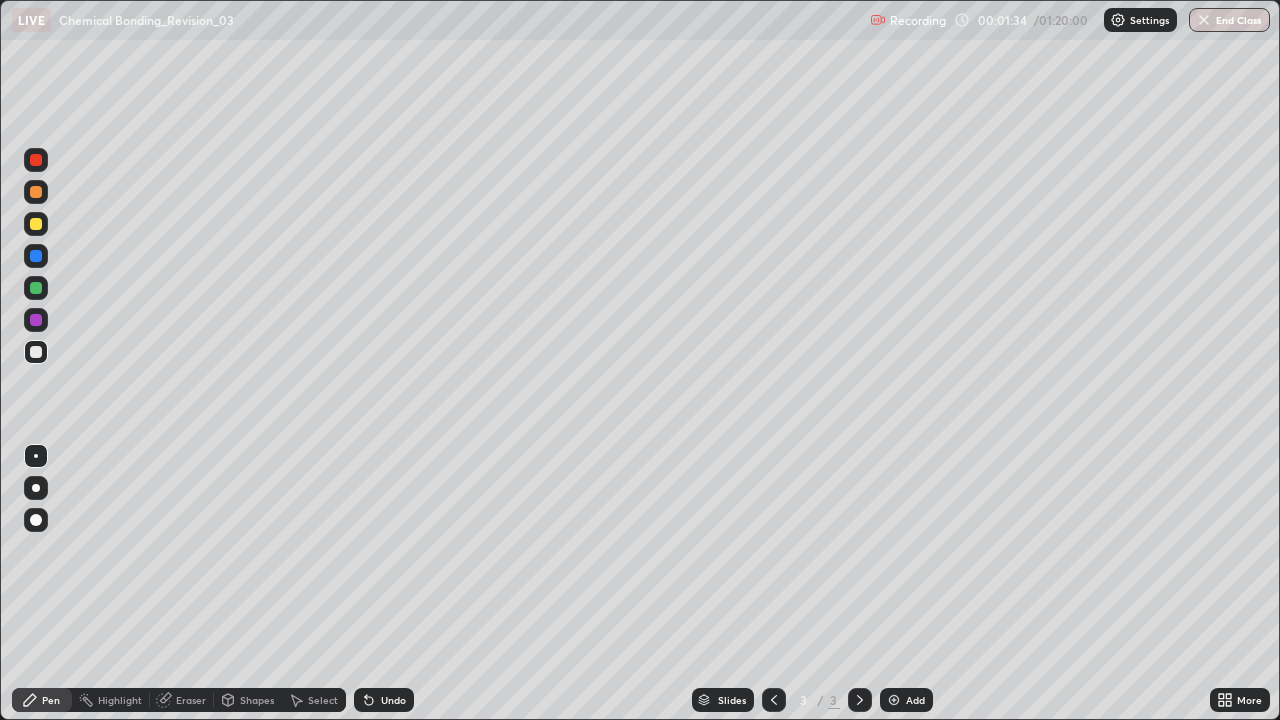 click on "Undo" at bounding box center (393, 700) 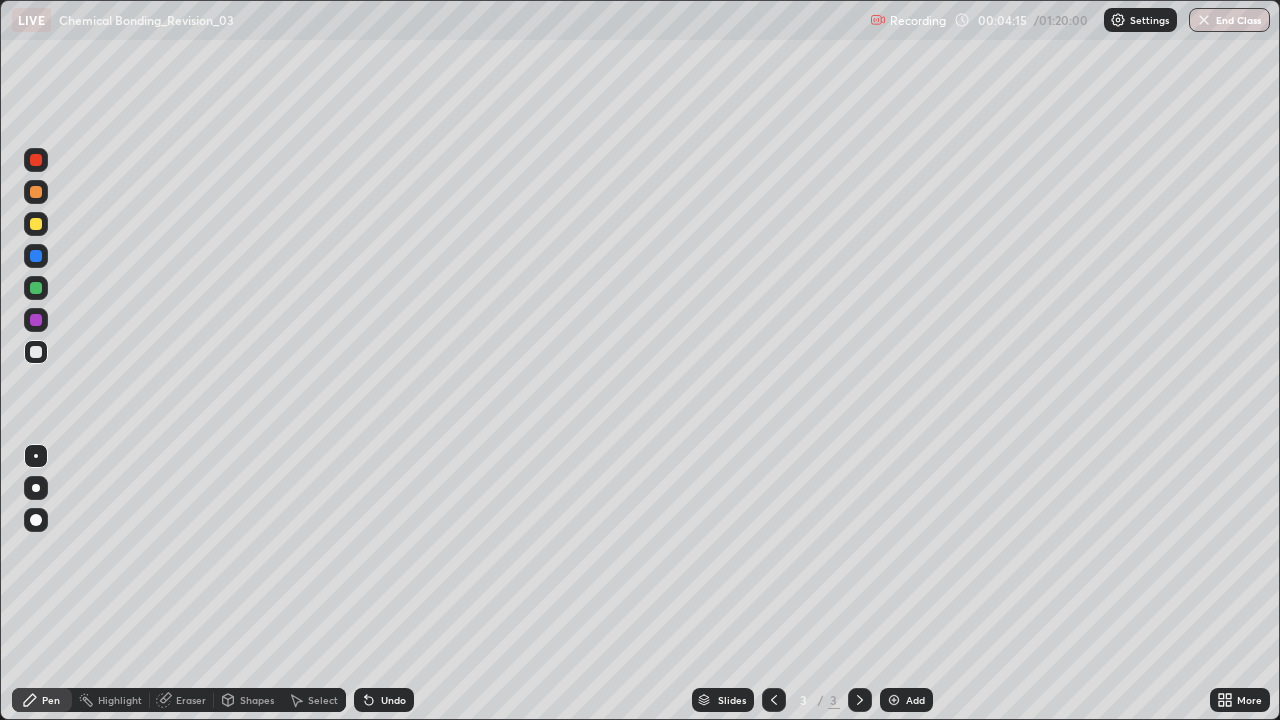 click at bounding box center [36, 488] 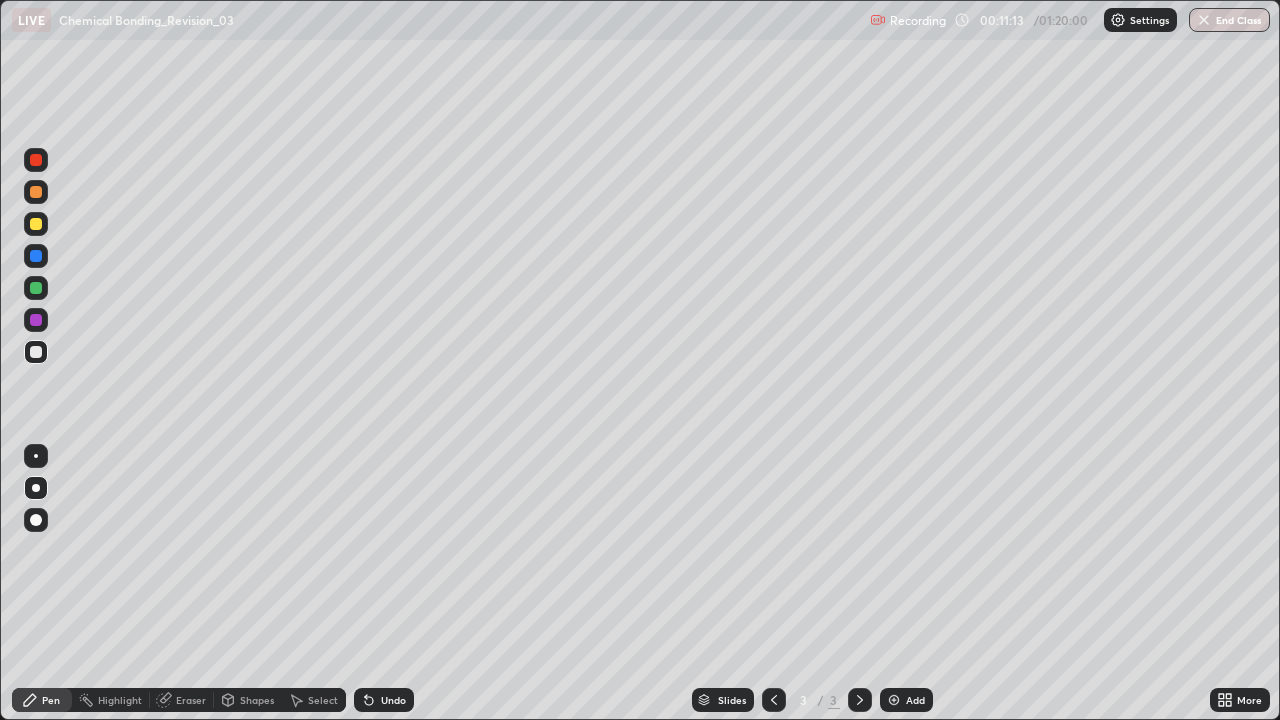 click on "Add" at bounding box center (906, 700) 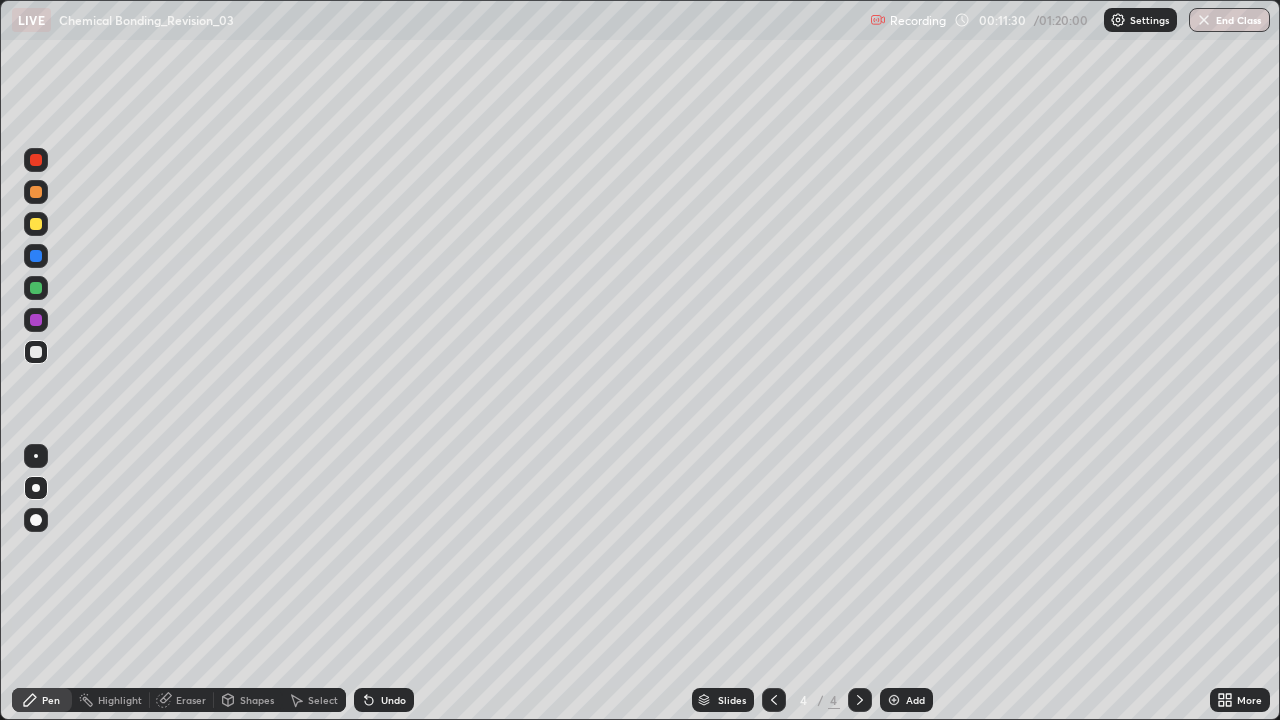 click on "Undo" at bounding box center [384, 700] 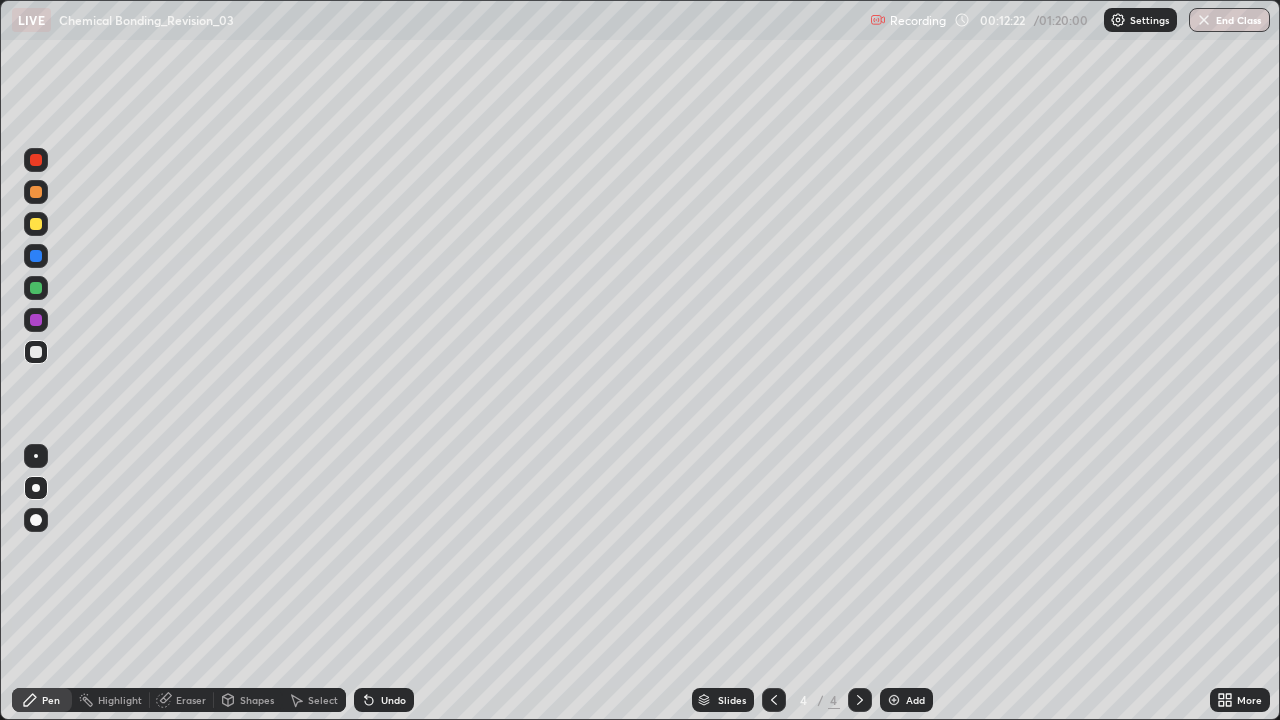 click on "Undo" at bounding box center (384, 700) 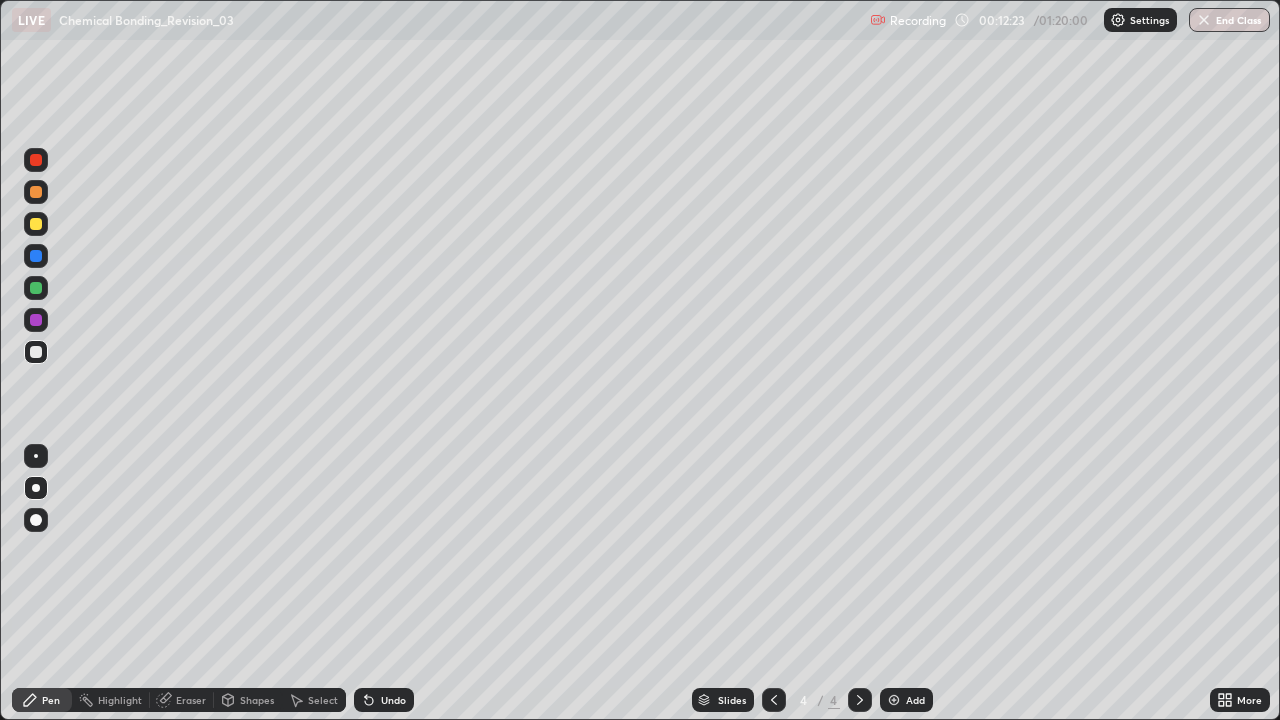 click on "Undo" at bounding box center (384, 700) 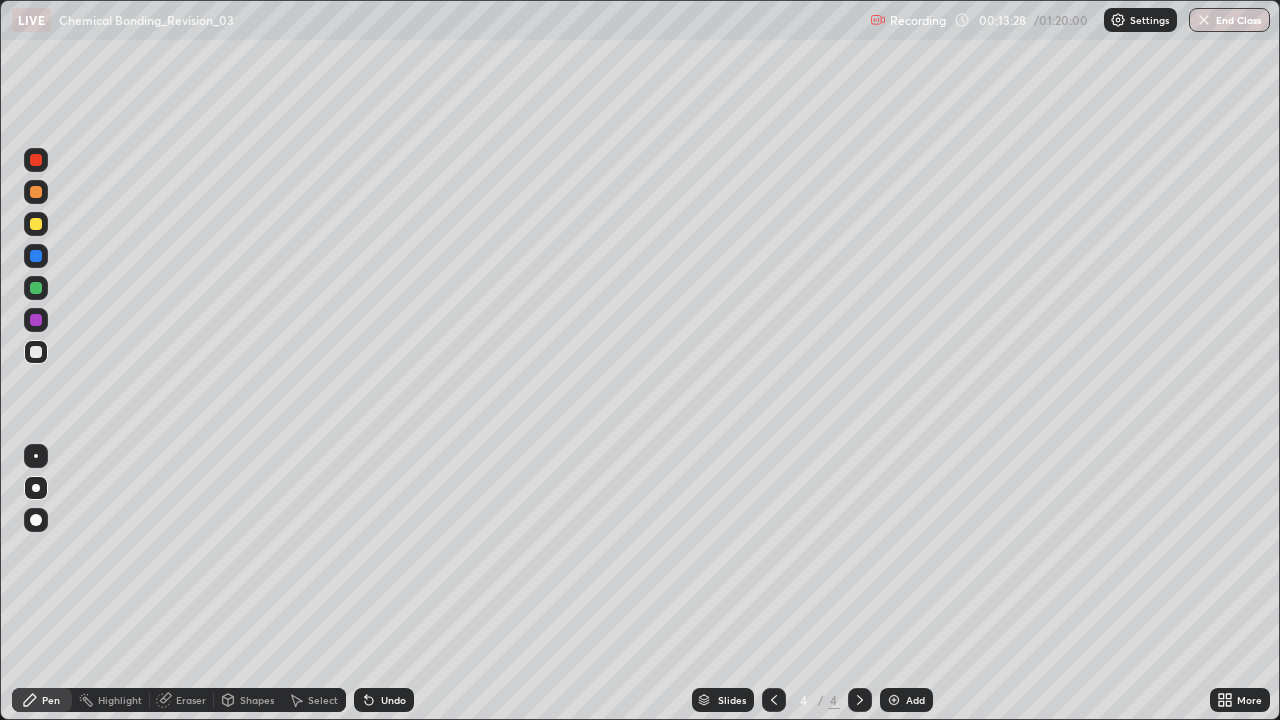 click on "Undo" at bounding box center [393, 700] 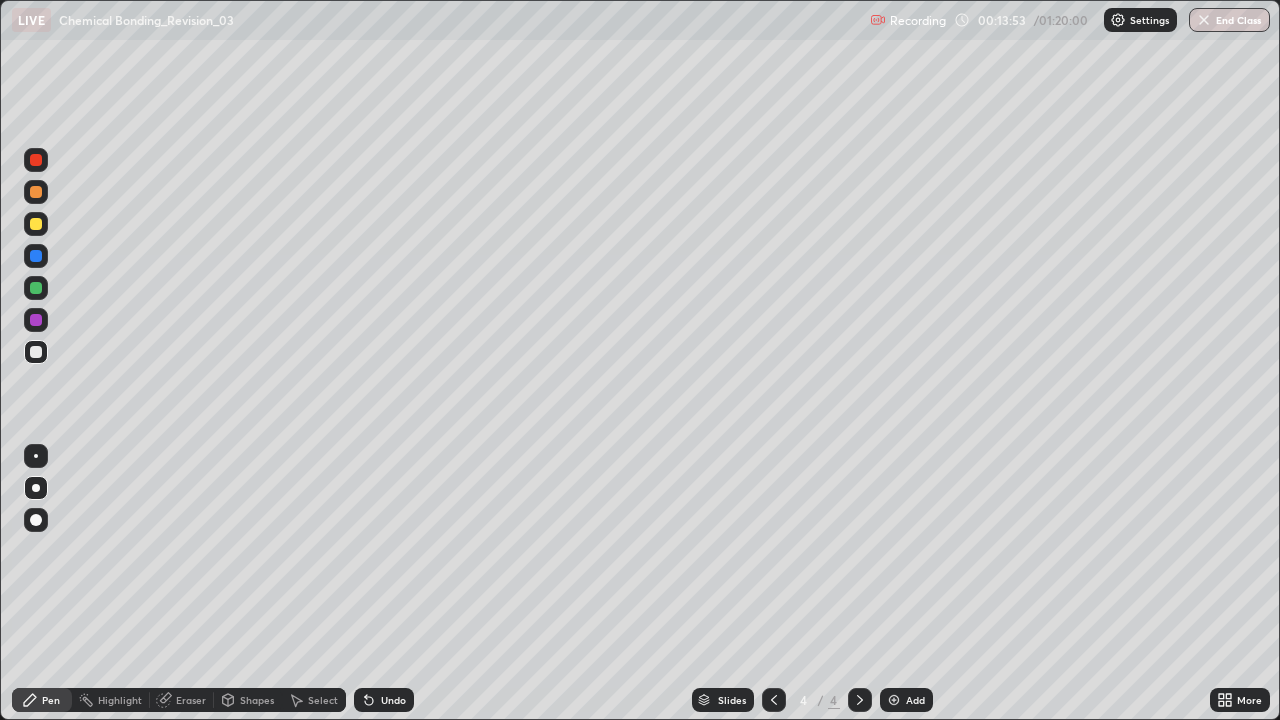 click on "Undo" at bounding box center [384, 700] 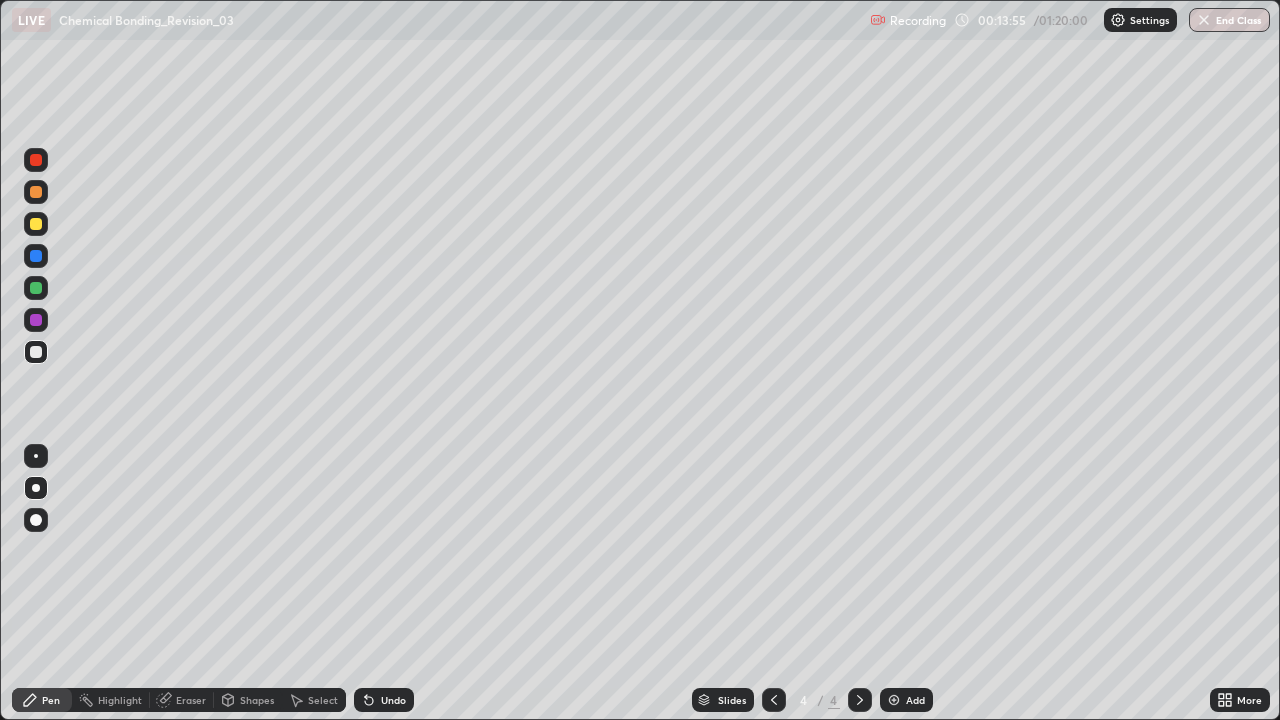 click on "Undo" at bounding box center (393, 700) 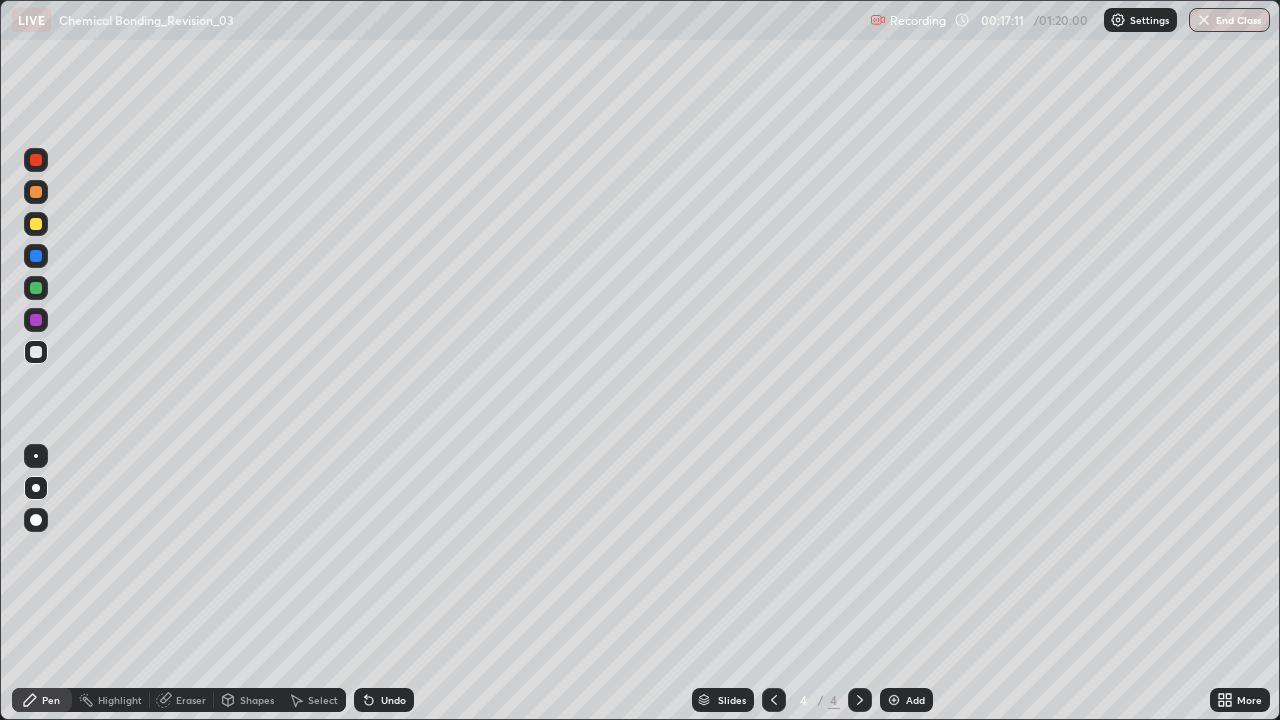 click on "Add" at bounding box center (906, 700) 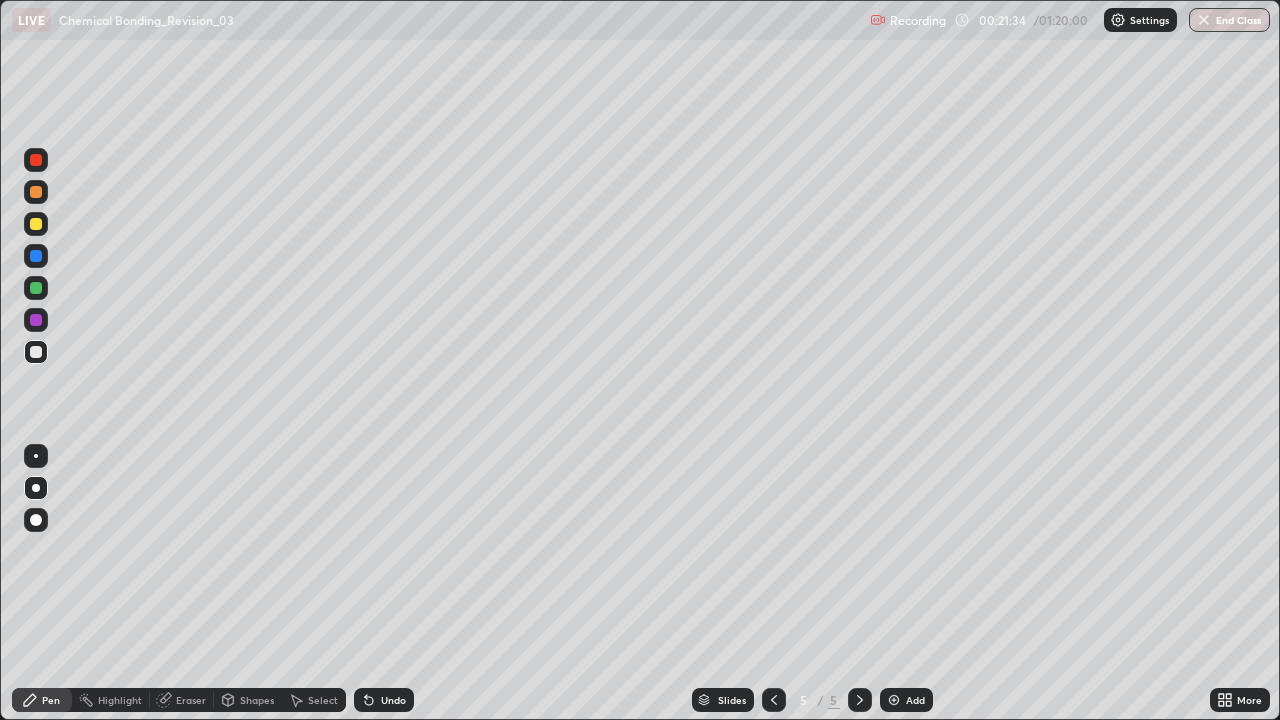 click at bounding box center [894, 700] 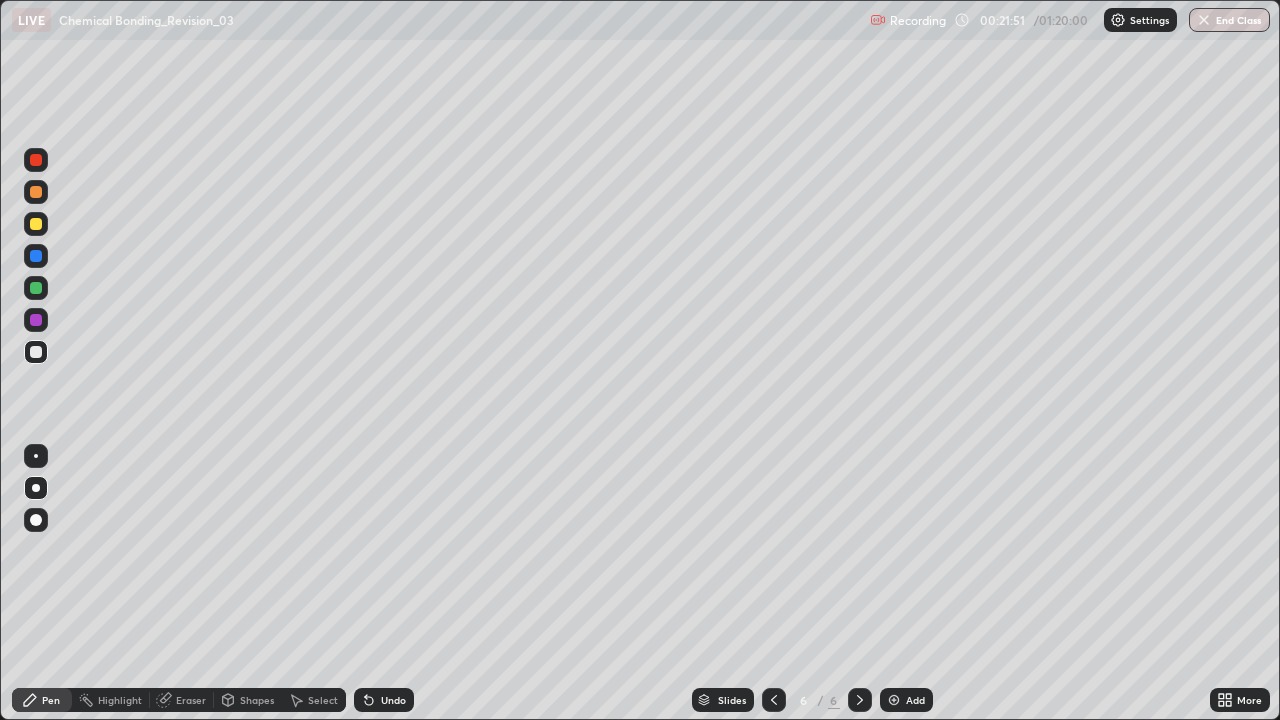 click on "Eraser" at bounding box center [191, 700] 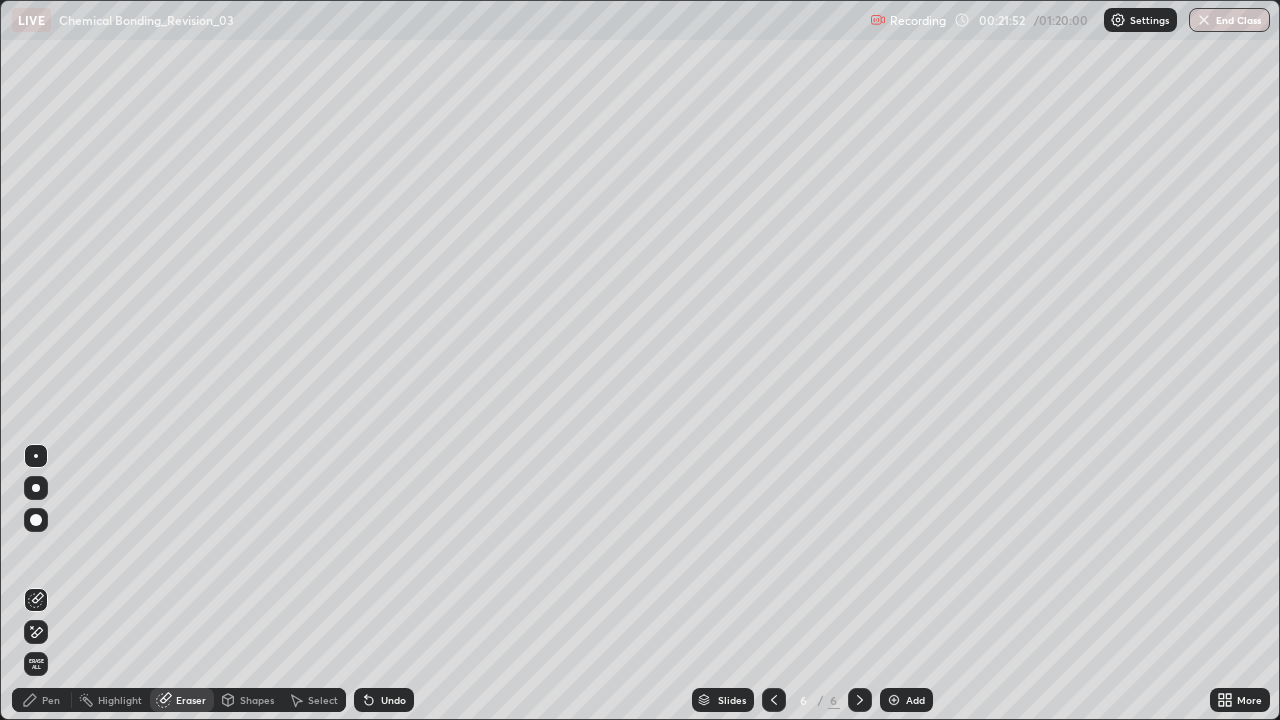click on "Pen" at bounding box center (51, 700) 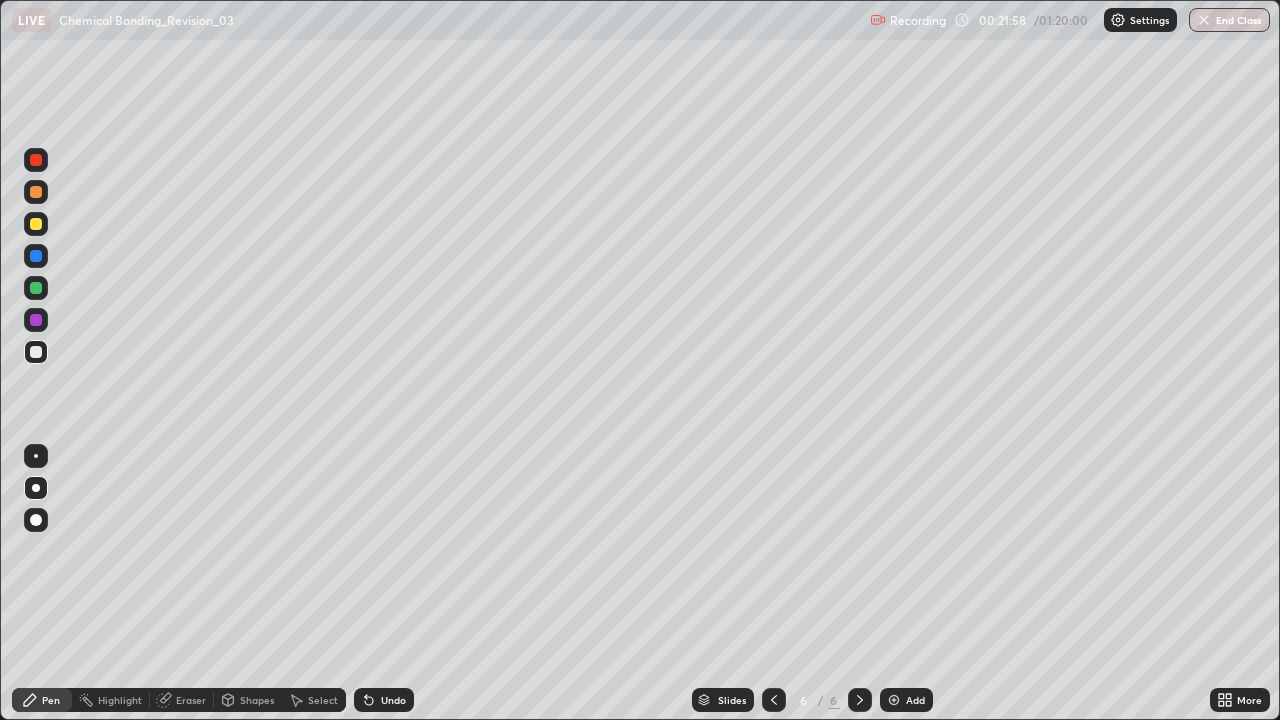 click at bounding box center [36, 256] 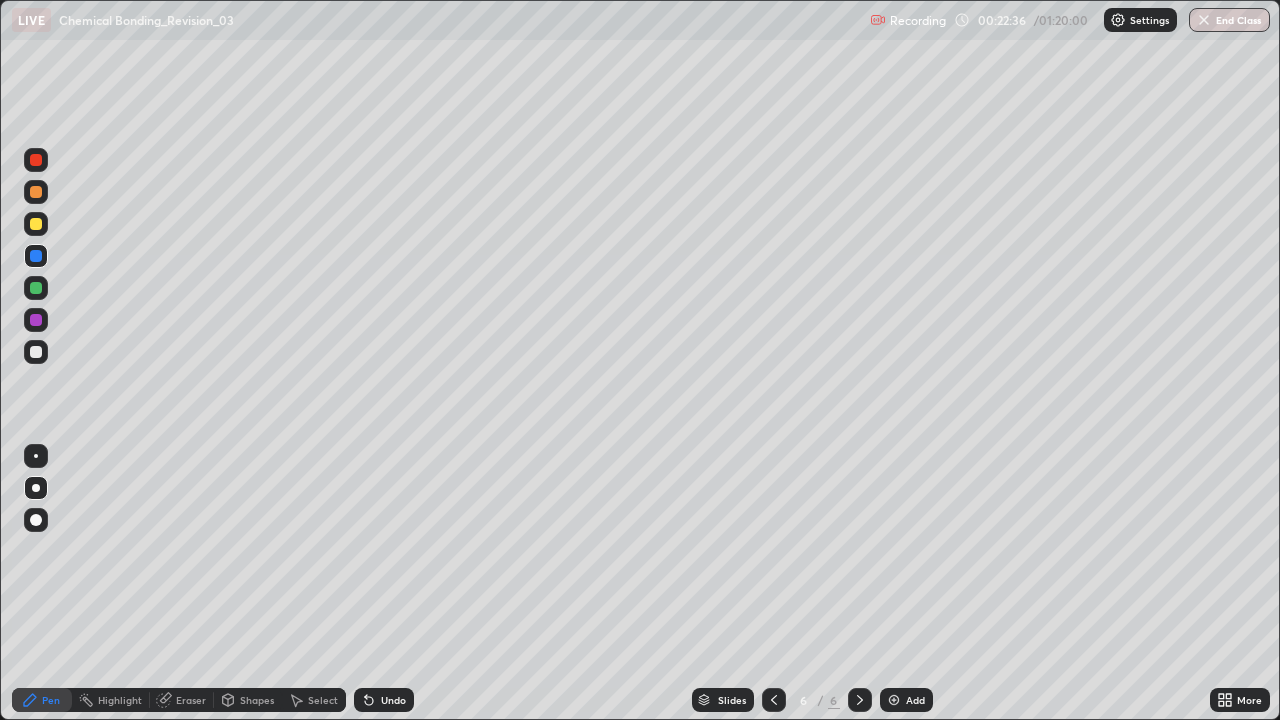 click at bounding box center (36, 320) 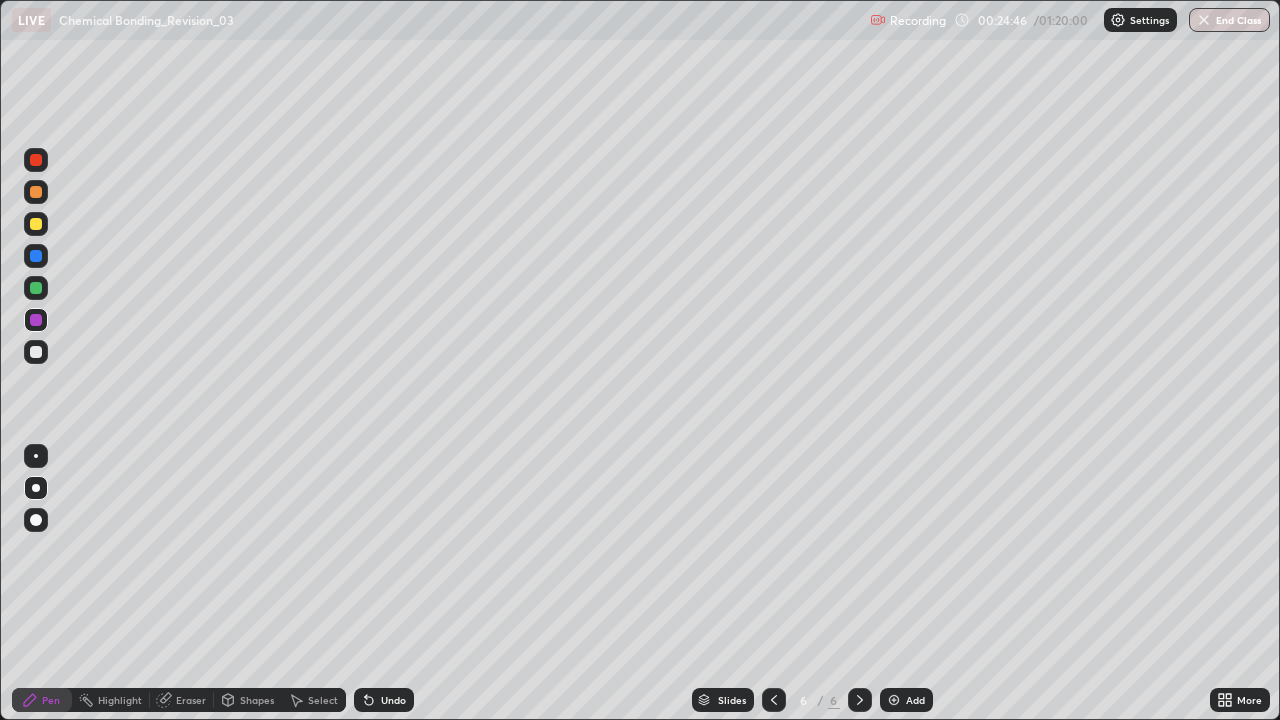 click on "Add" at bounding box center [906, 700] 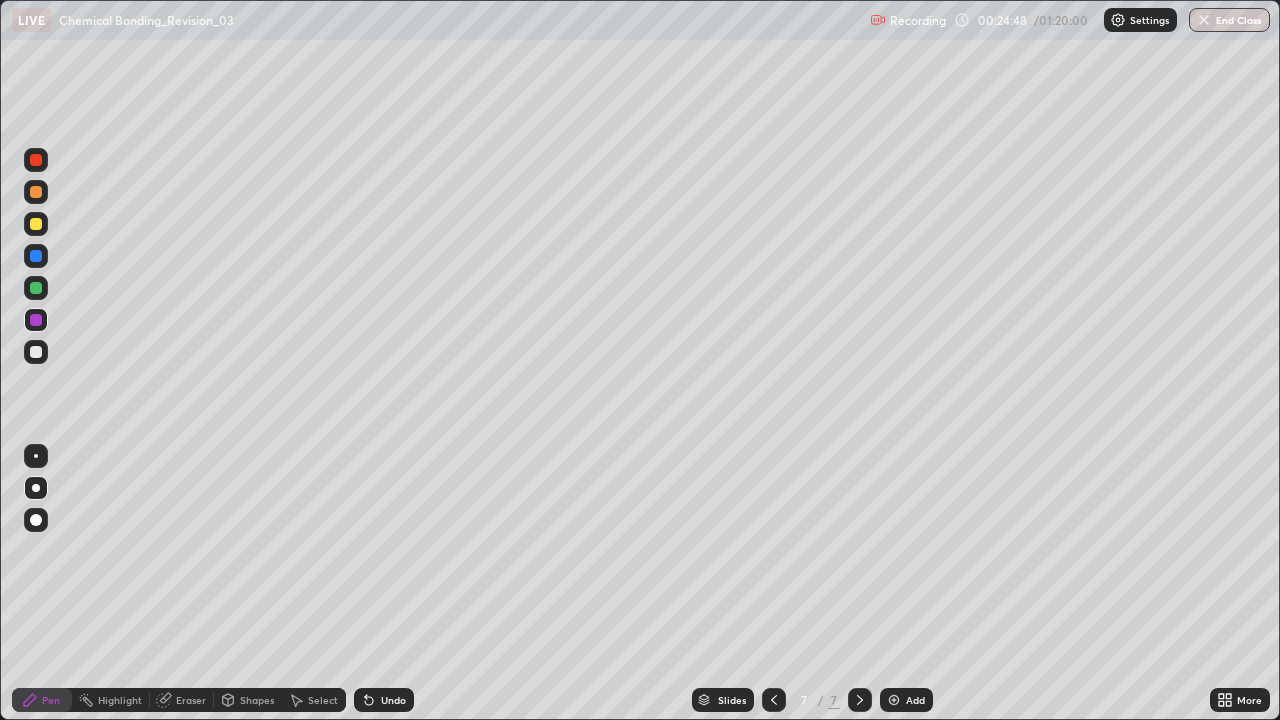 click 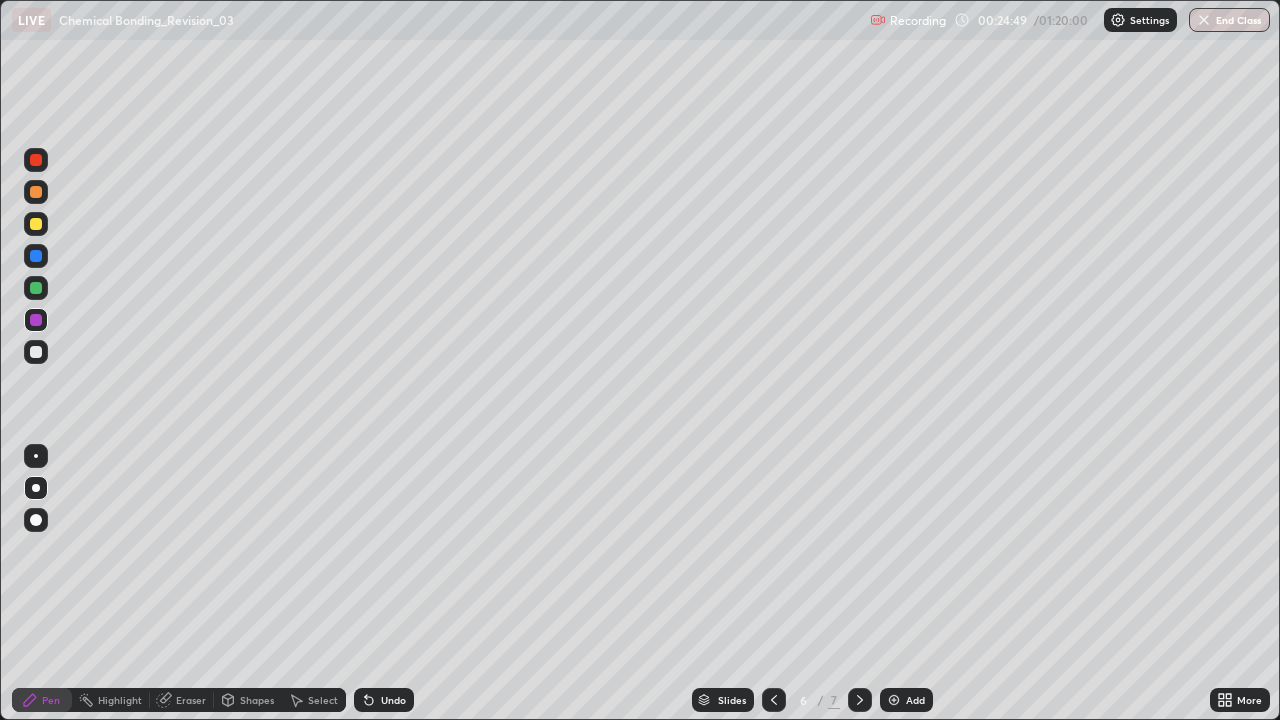 click on "Shapes" at bounding box center [248, 700] 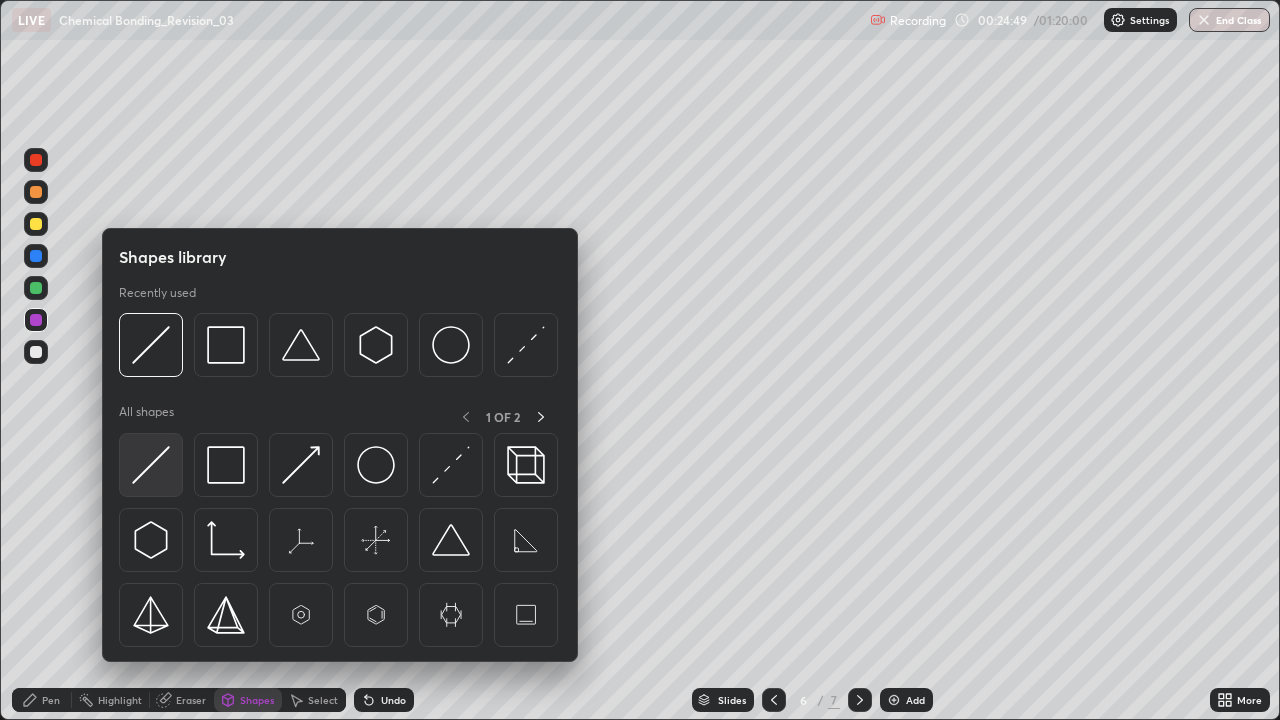 click at bounding box center [151, 465] 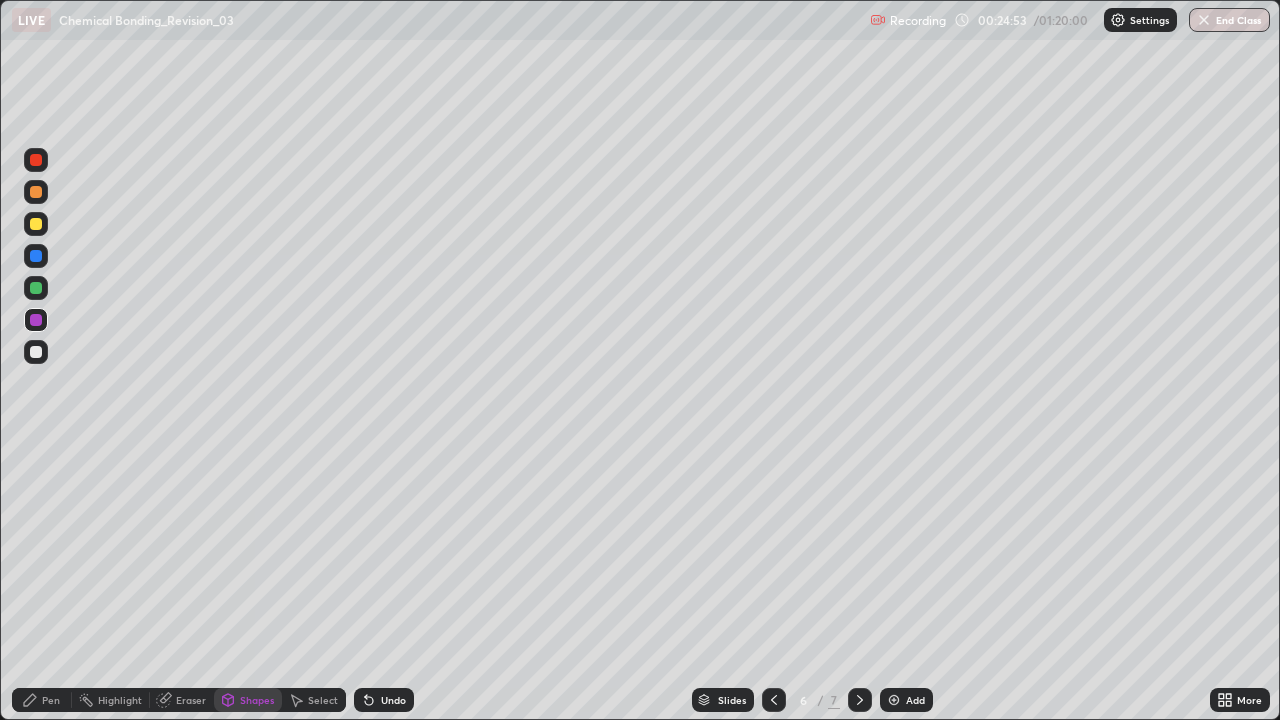 click on "Pen" at bounding box center (42, 700) 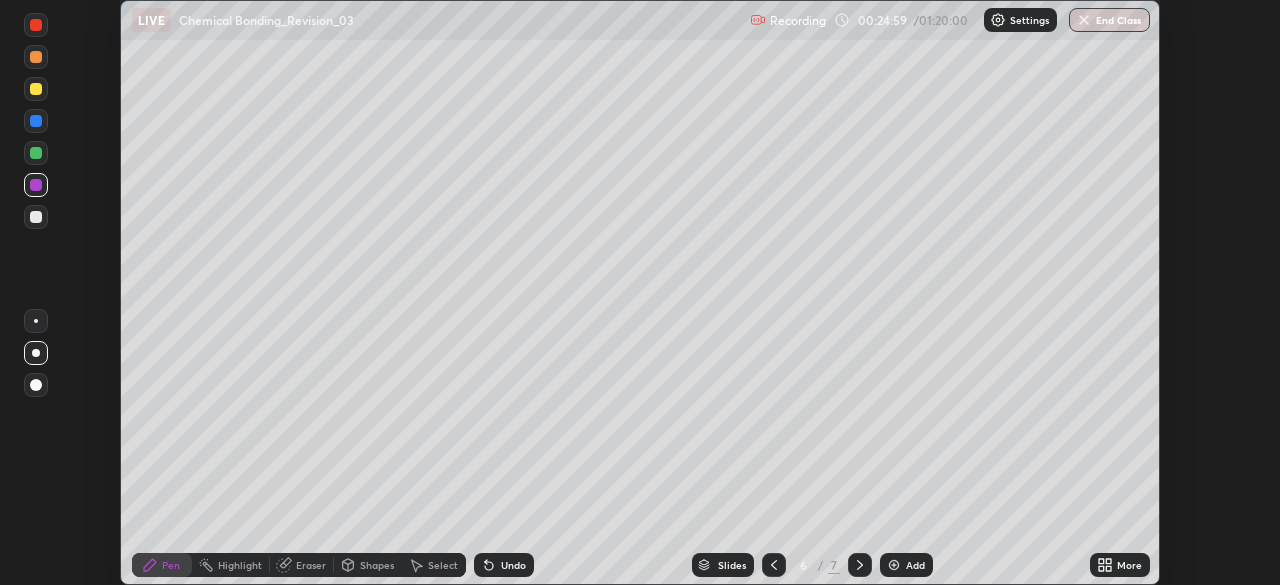 scroll, scrollTop: 585, scrollLeft: 1280, axis: both 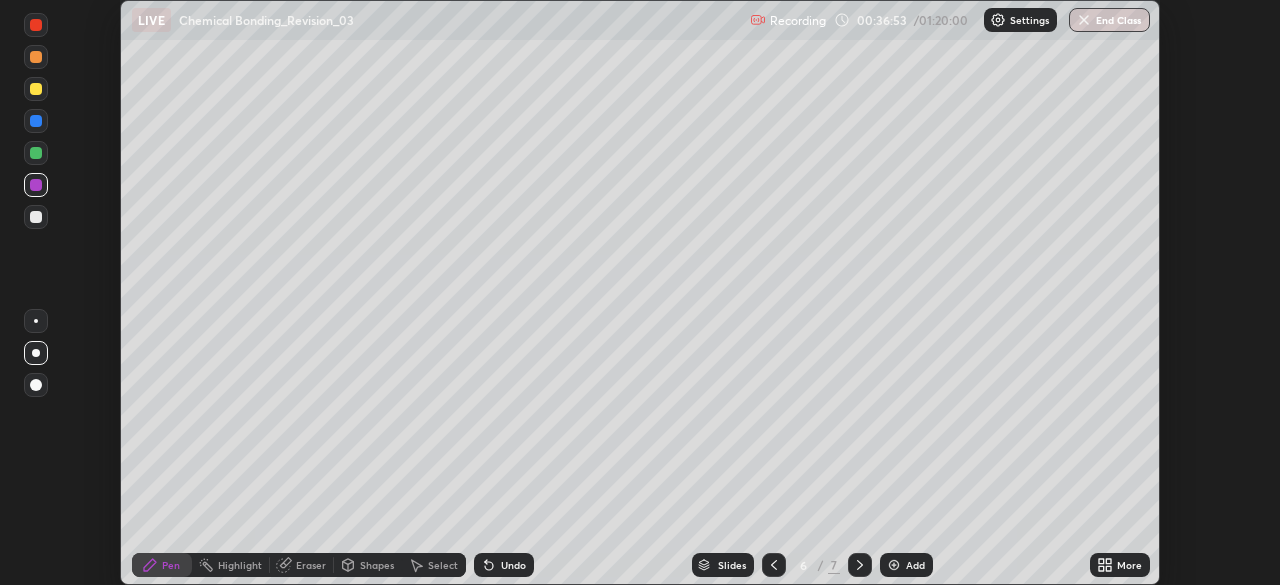 click 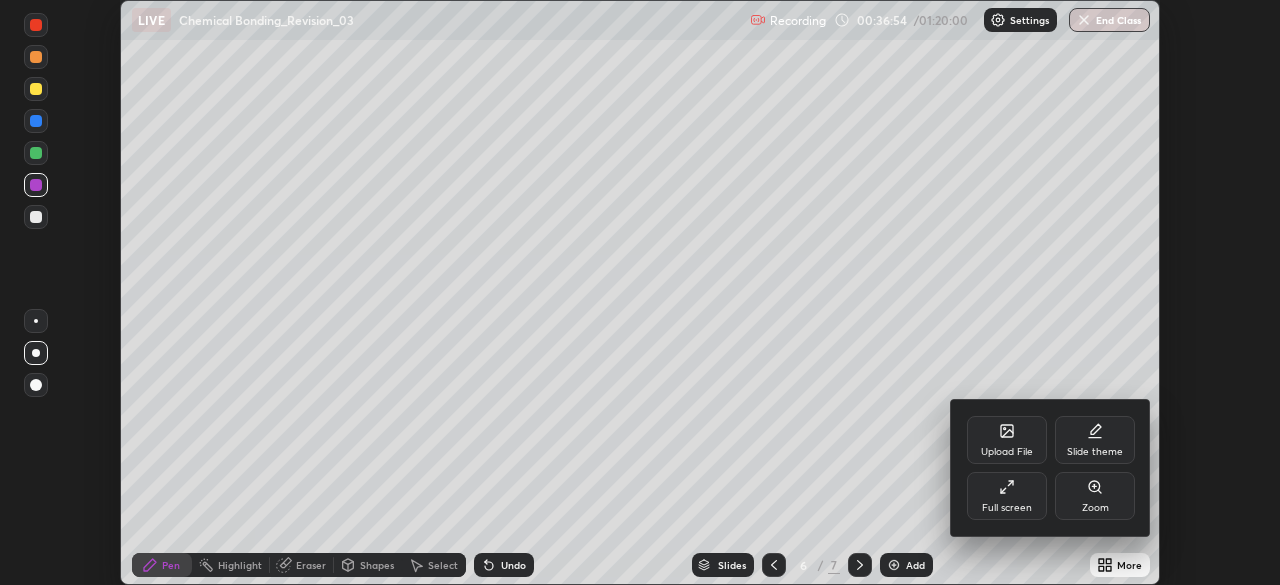 click on "Full screen" at bounding box center [1007, 508] 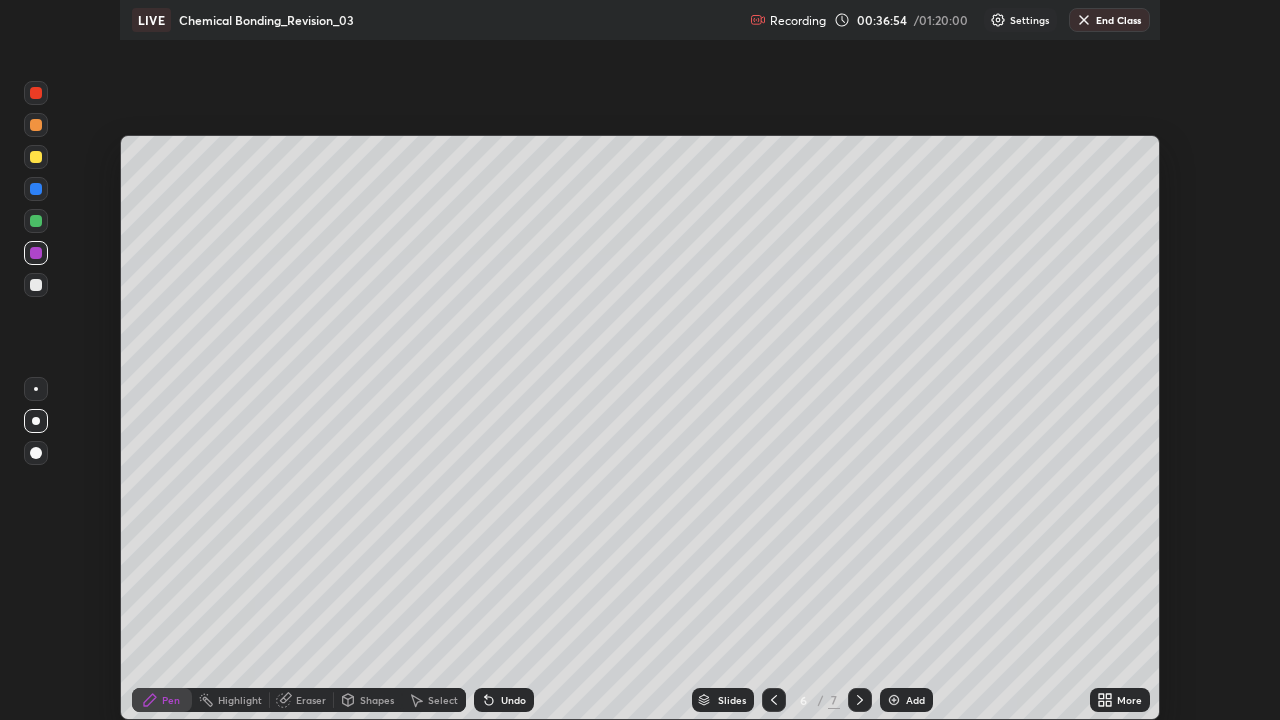 scroll, scrollTop: 99280, scrollLeft: 98720, axis: both 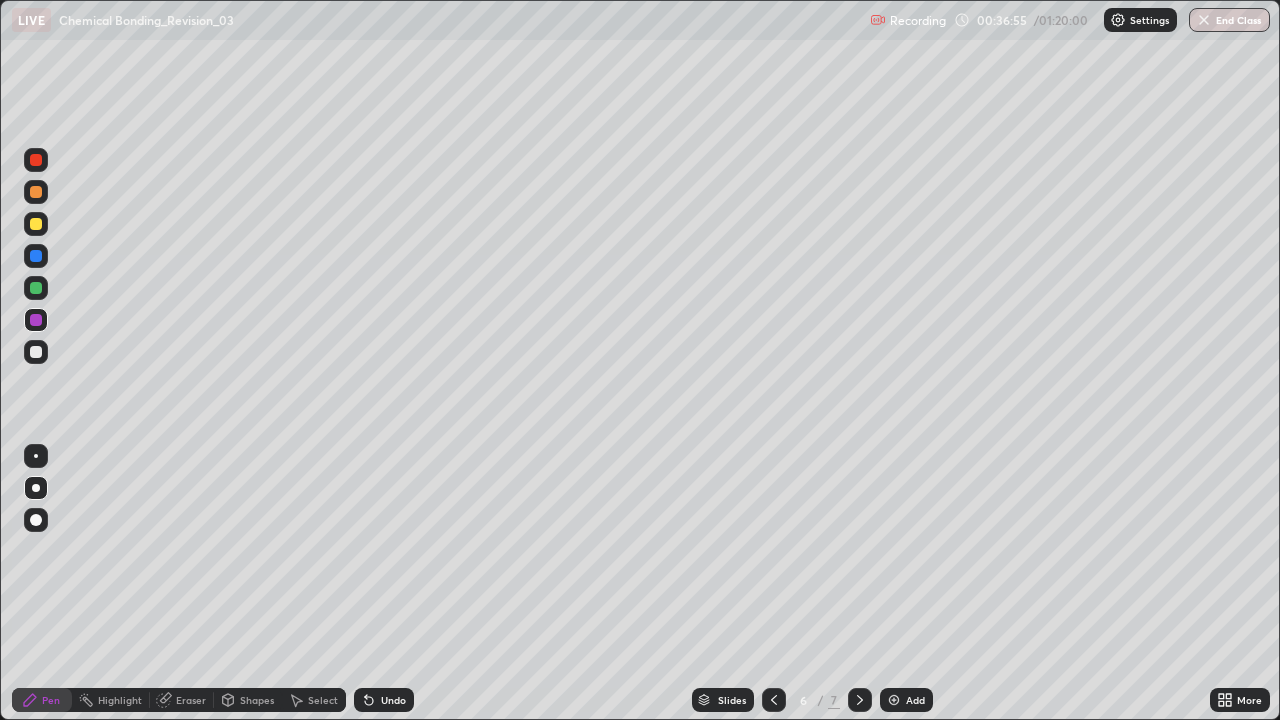 click on "Add" at bounding box center (915, 700) 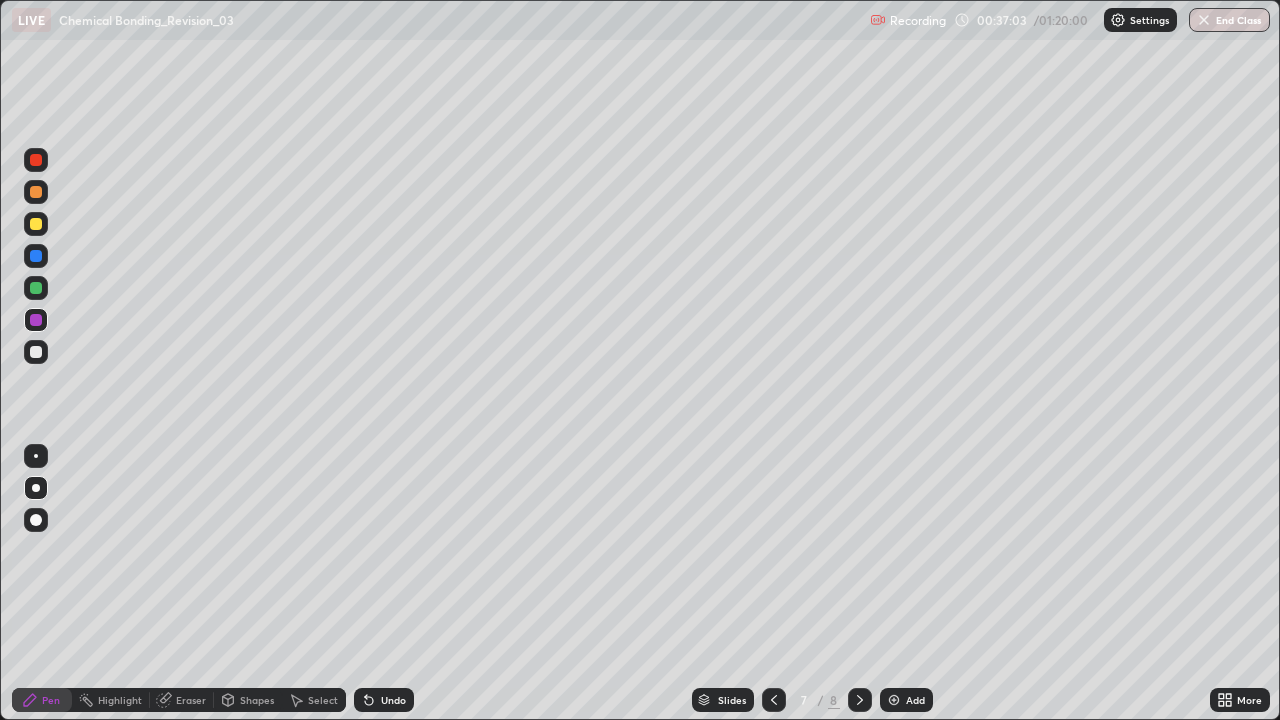 click at bounding box center [36, 352] 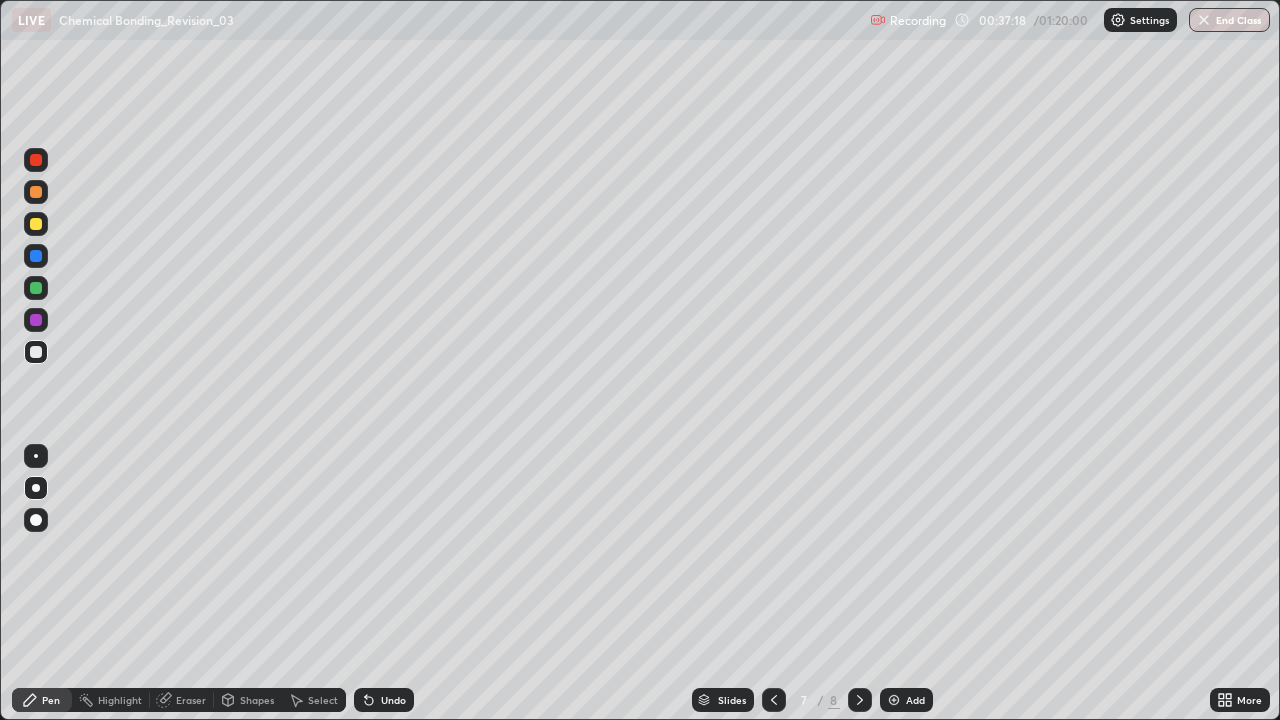 click at bounding box center [36, 288] 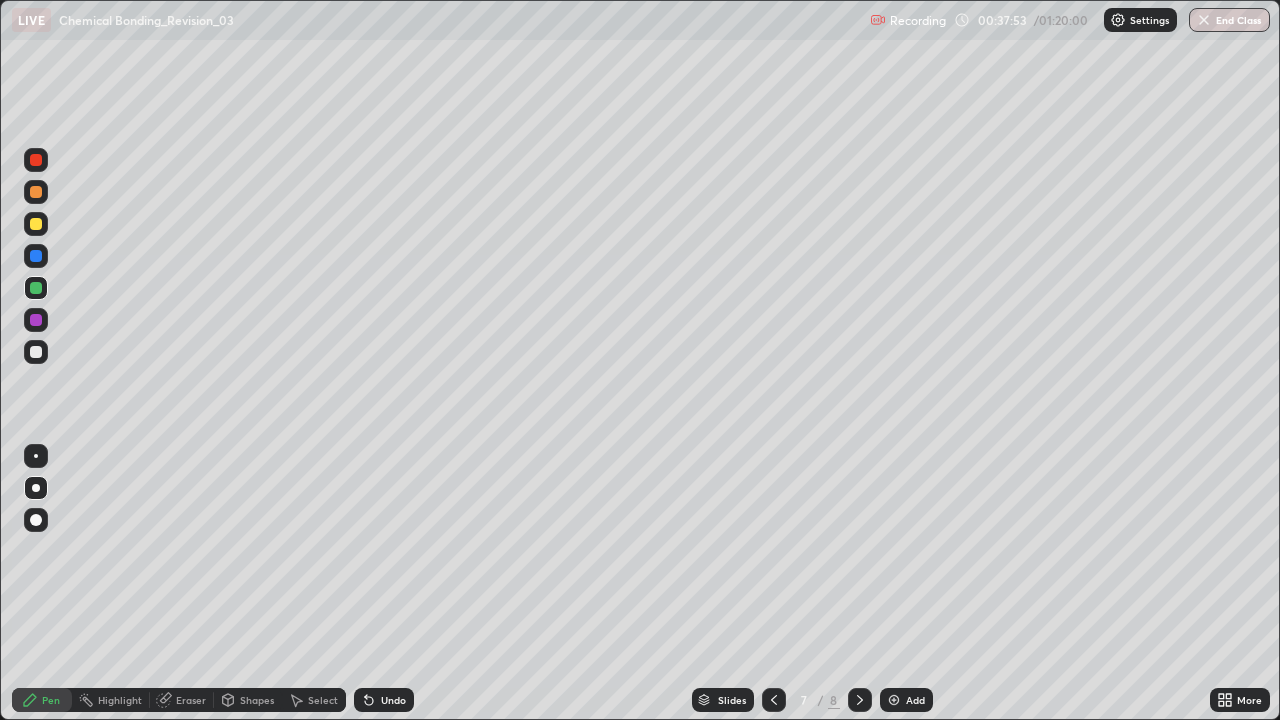 click at bounding box center [36, 256] 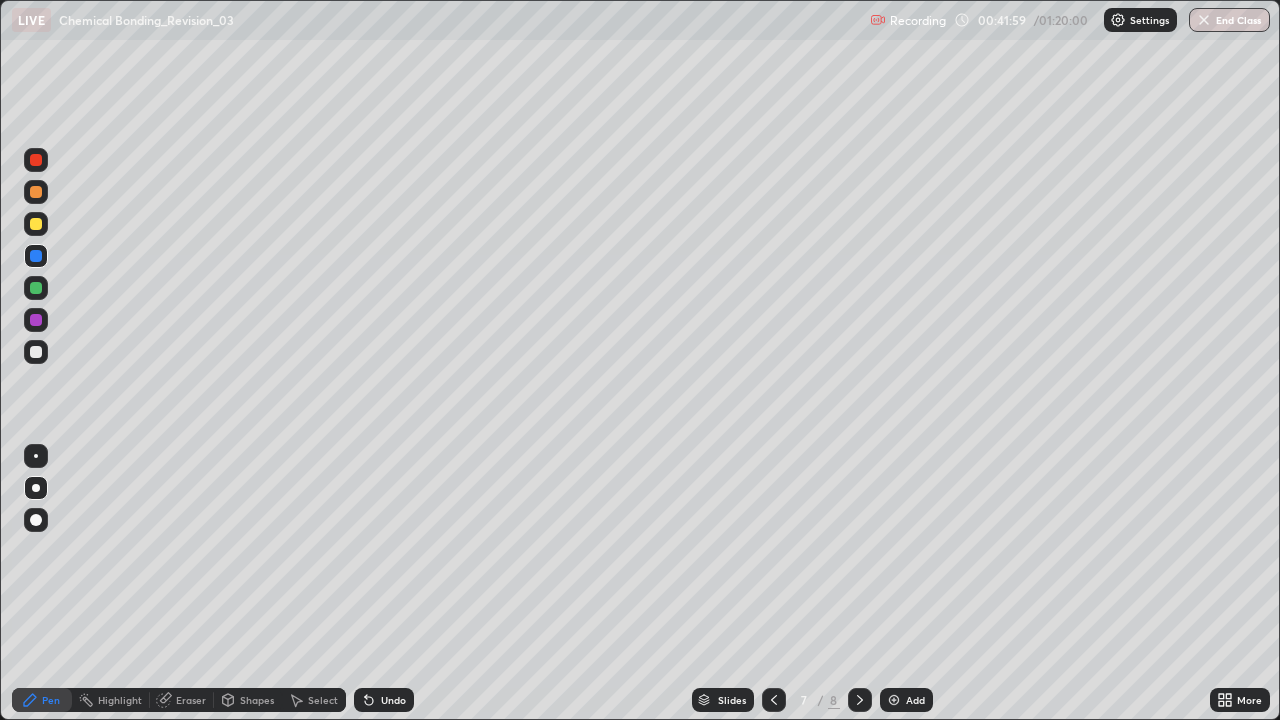 click on "Add" at bounding box center [915, 700] 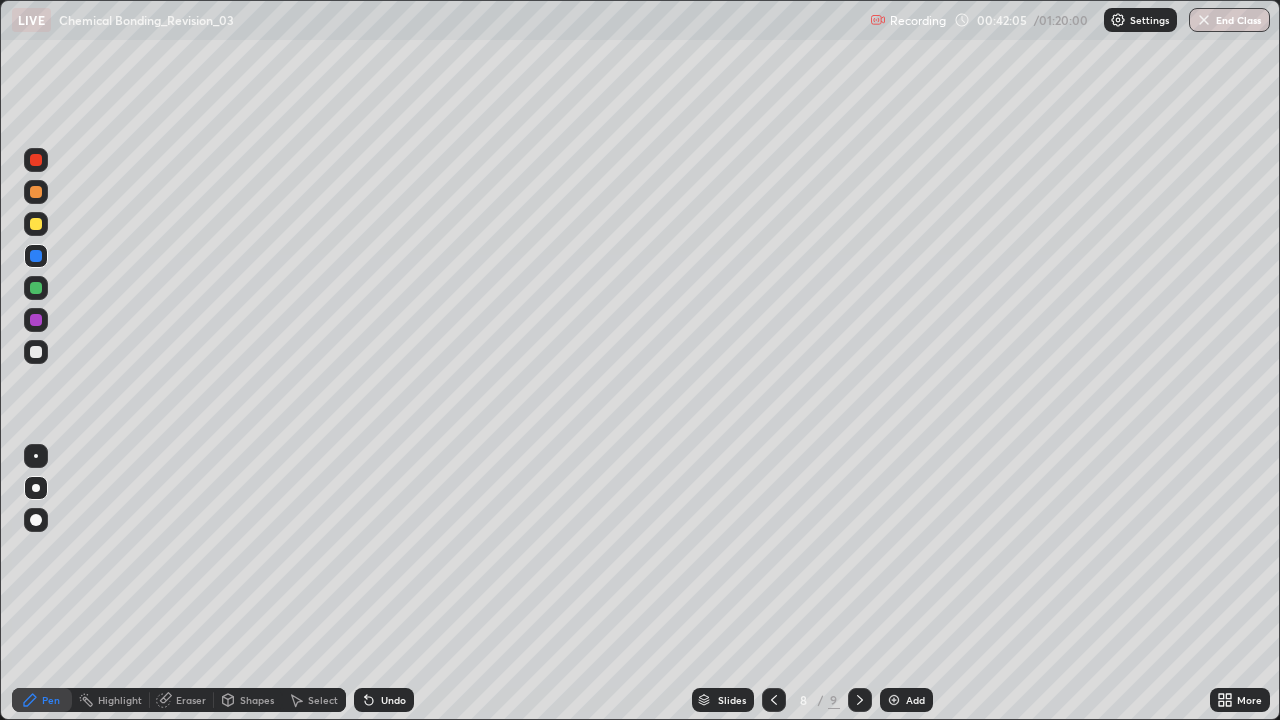 click at bounding box center (36, 224) 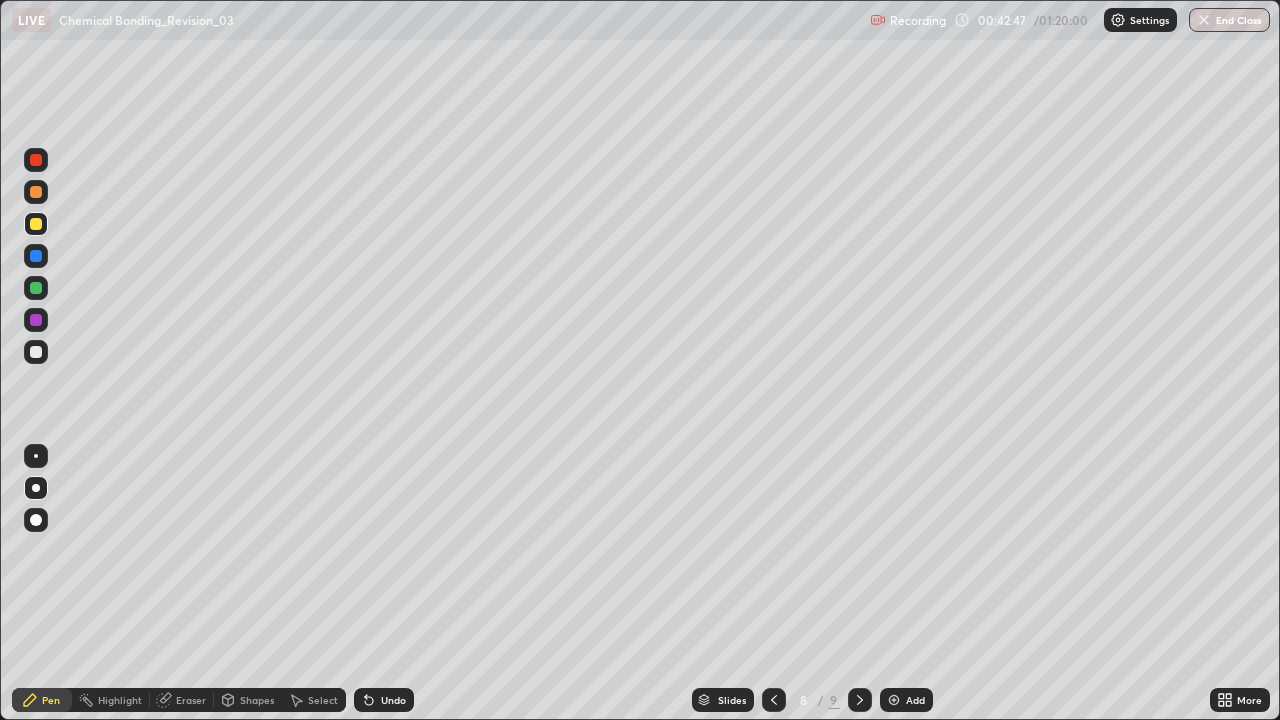 click on "Undo" at bounding box center (384, 700) 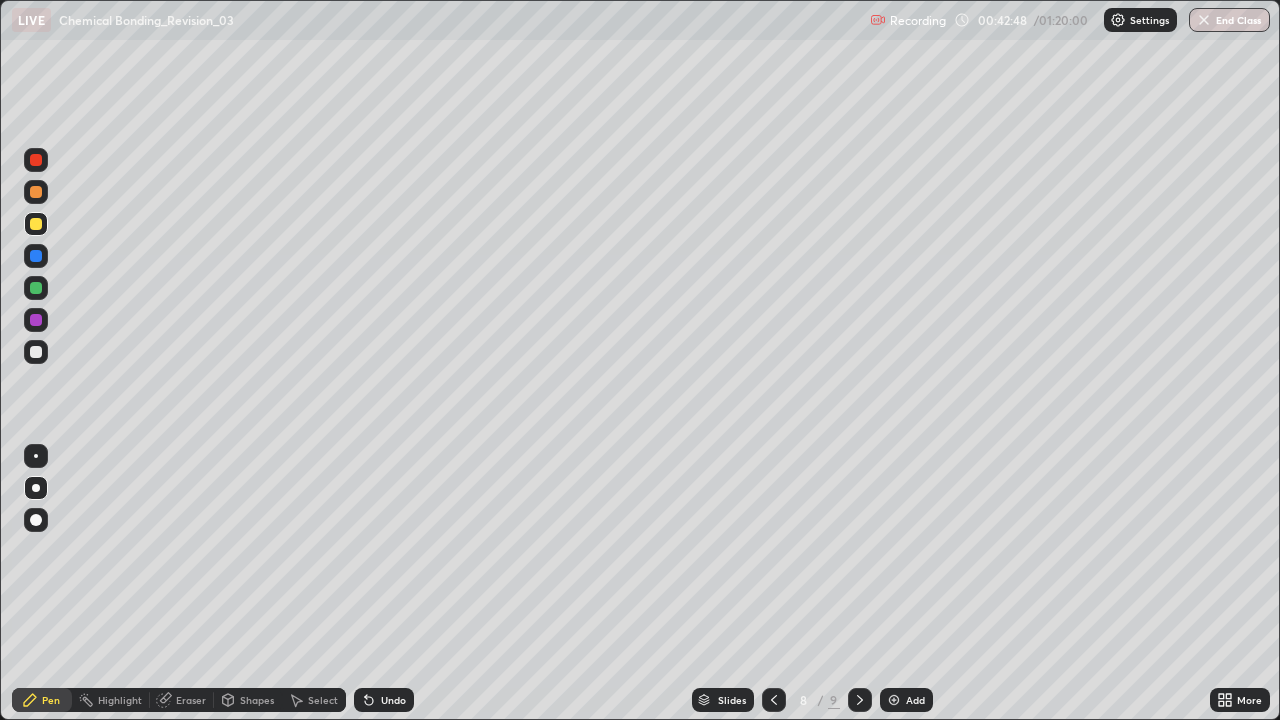 click on "Undo" at bounding box center [393, 700] 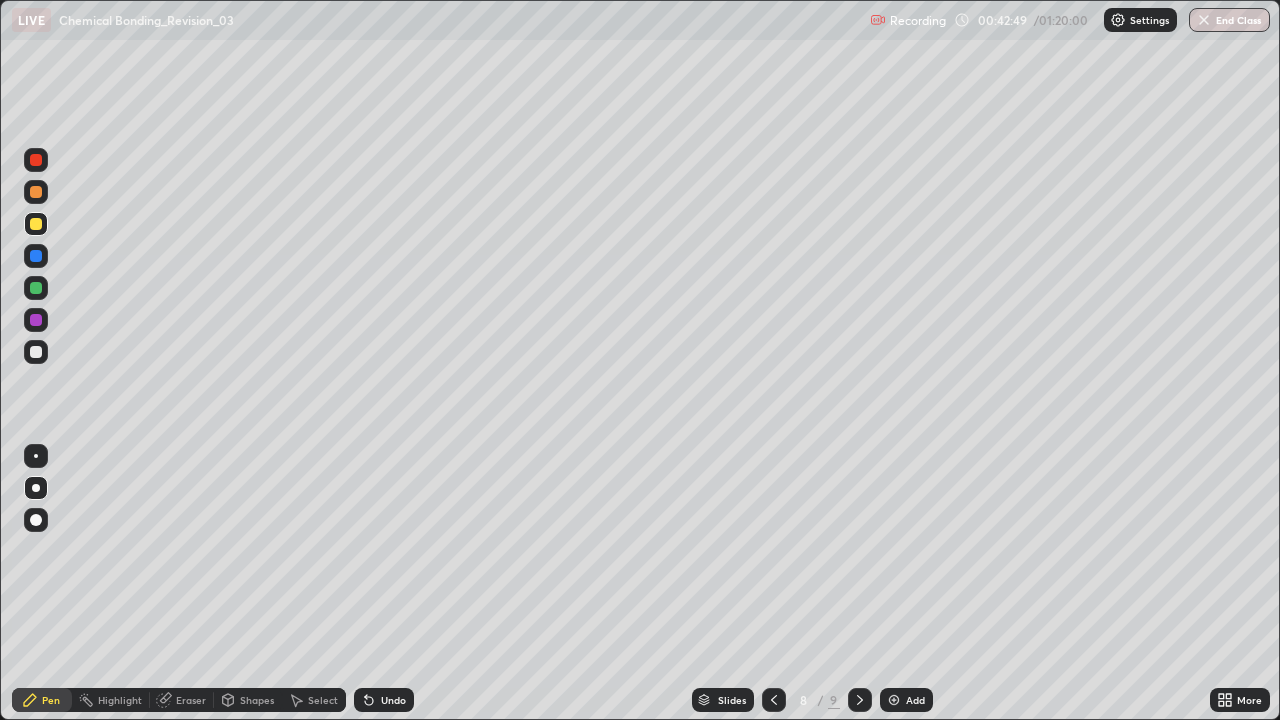 click on "Undo" at bounding box center (384, 700) 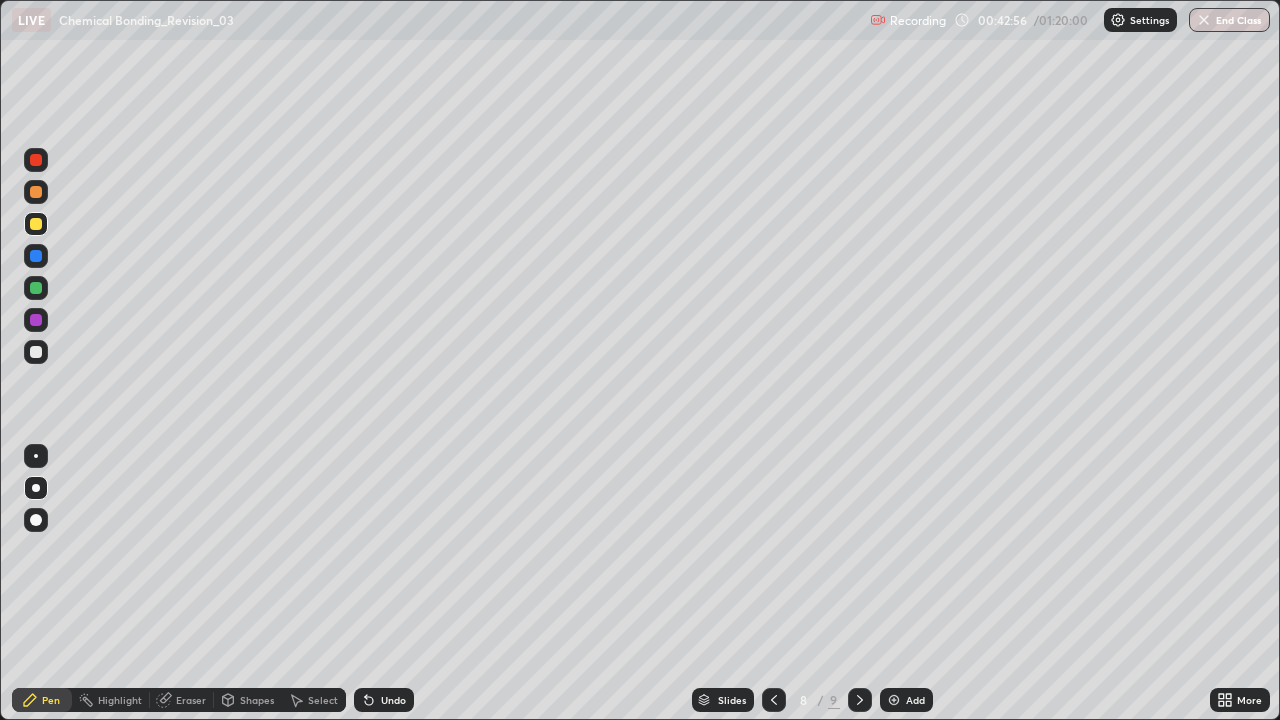 click on "Undo" at bounding box center (393, 700) 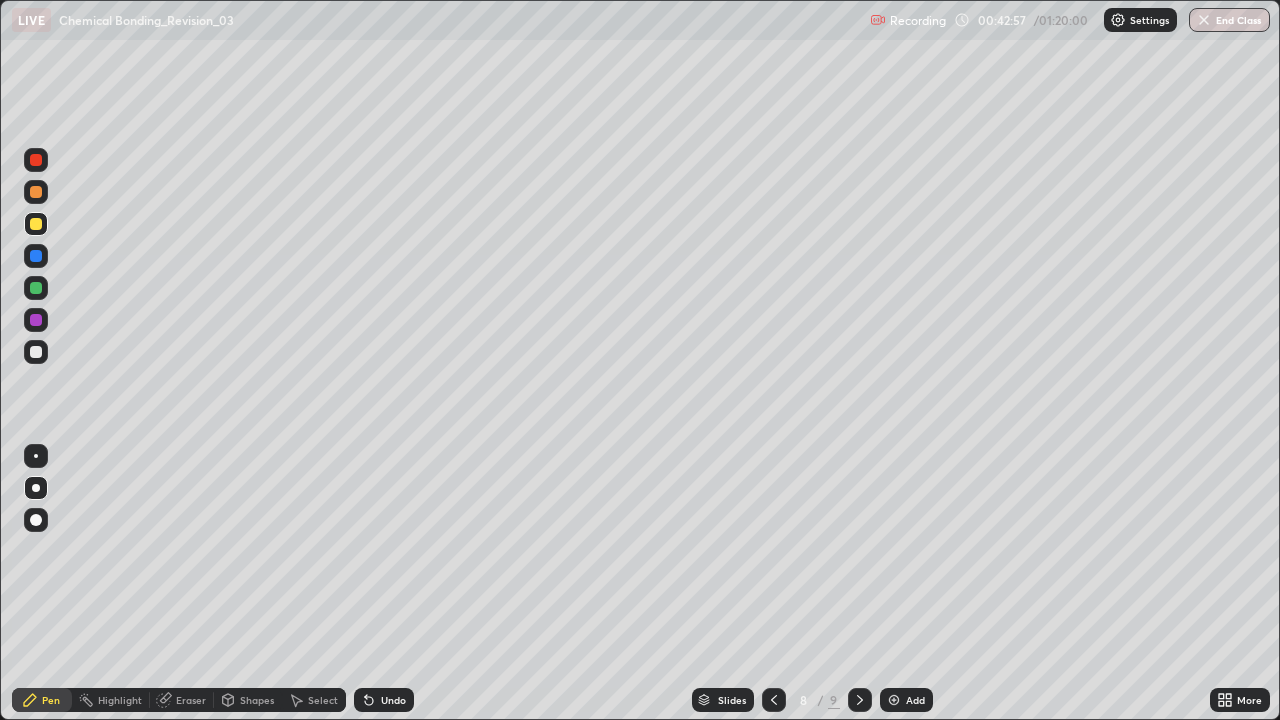 click on "Undo" at bounding box center (384, 700) 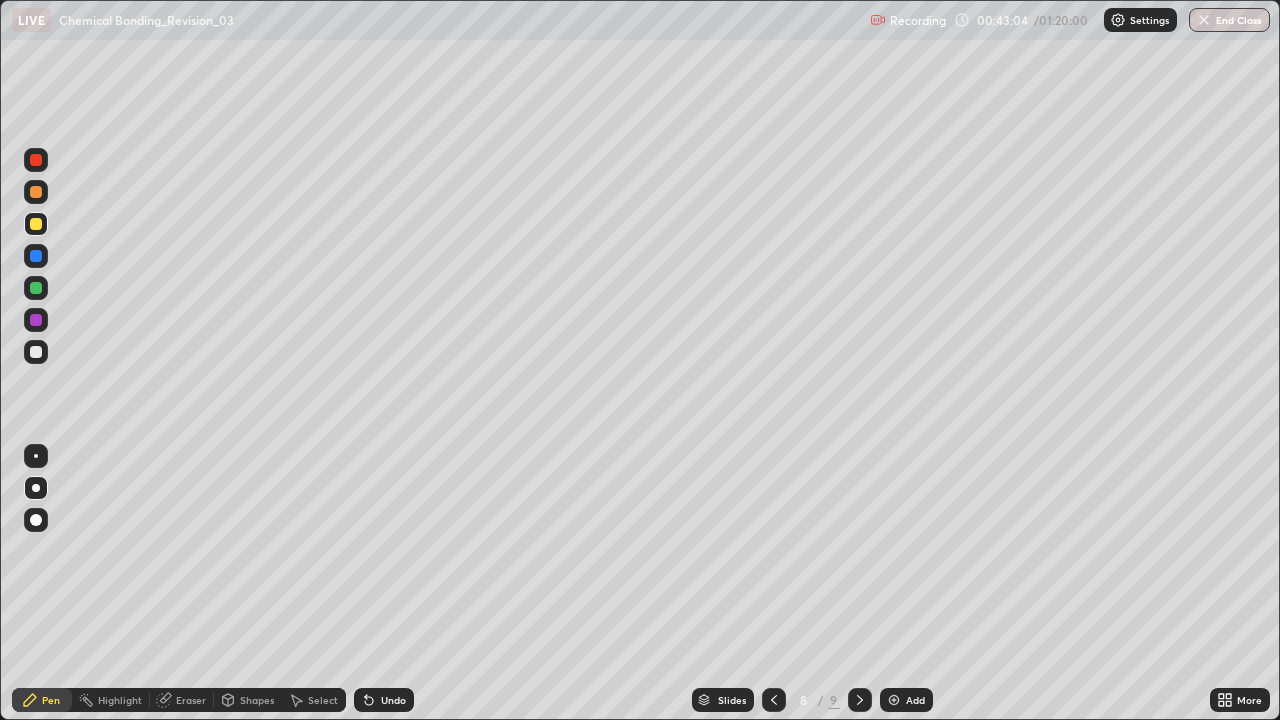 click on "Undo" at bounding box center [384, 700] 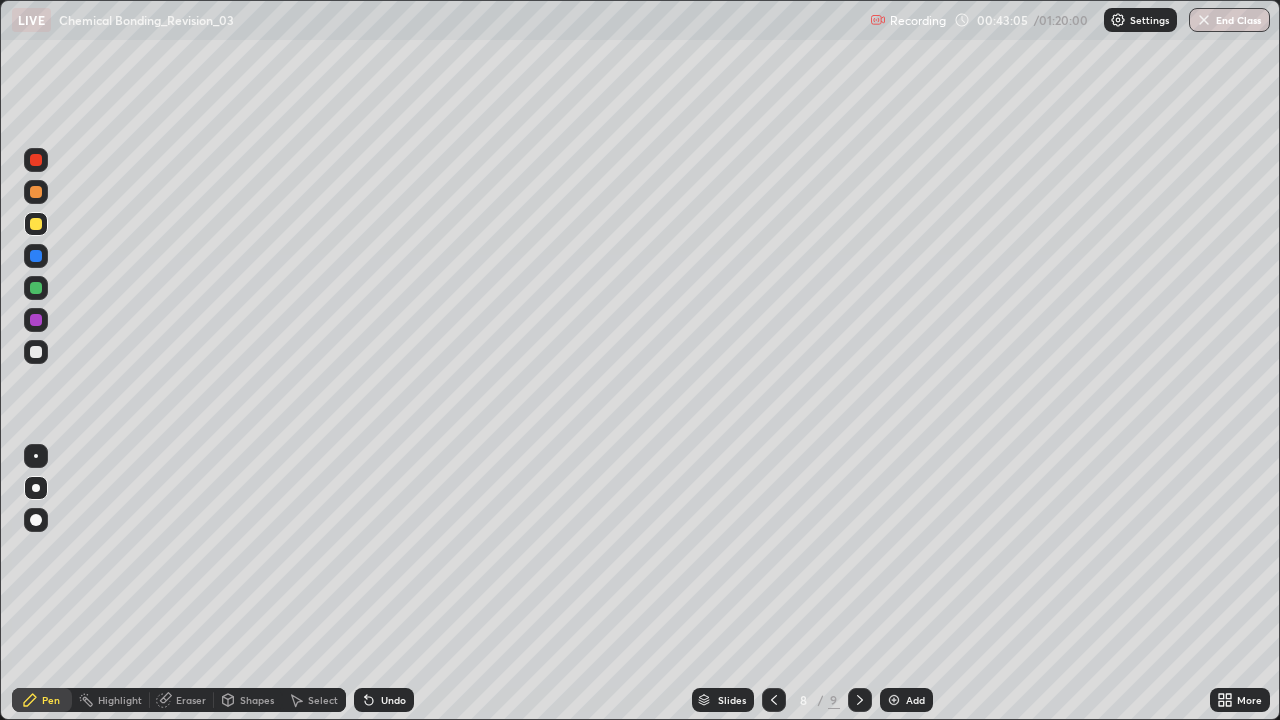 click on "Undo" at bounding box center (384, 700) 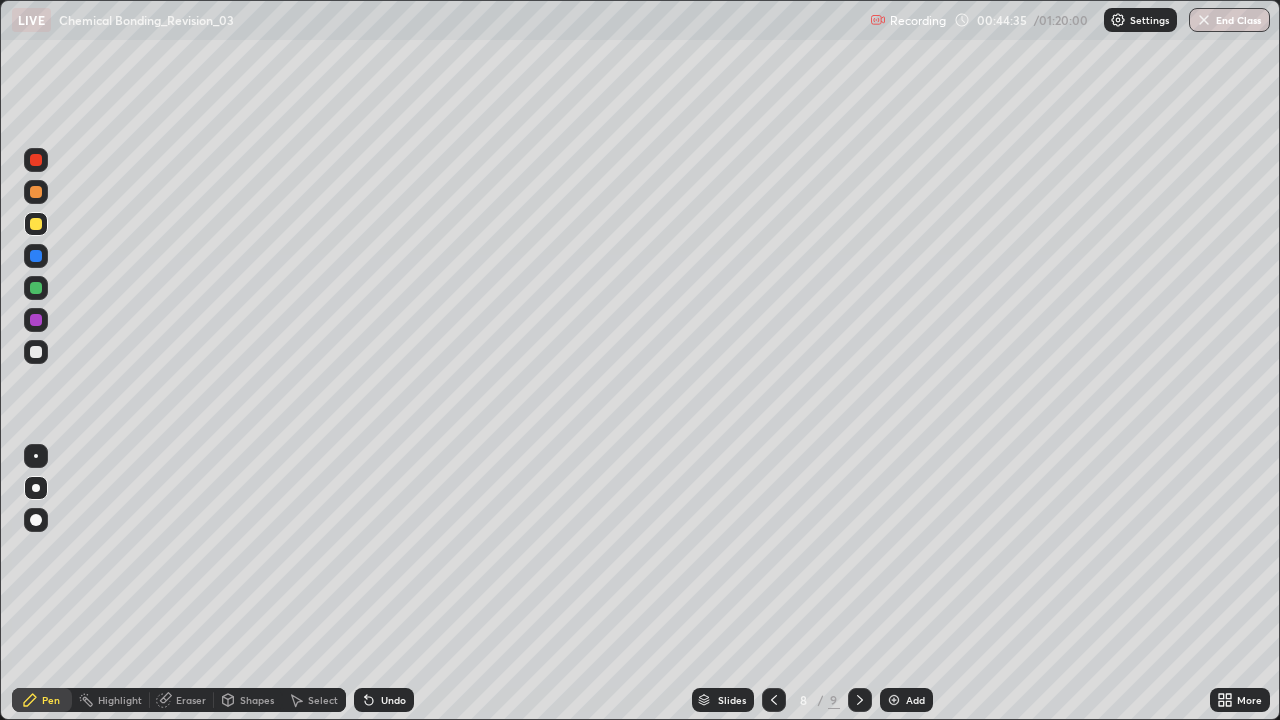 click on "Undo" at bounding box center (393, 700) 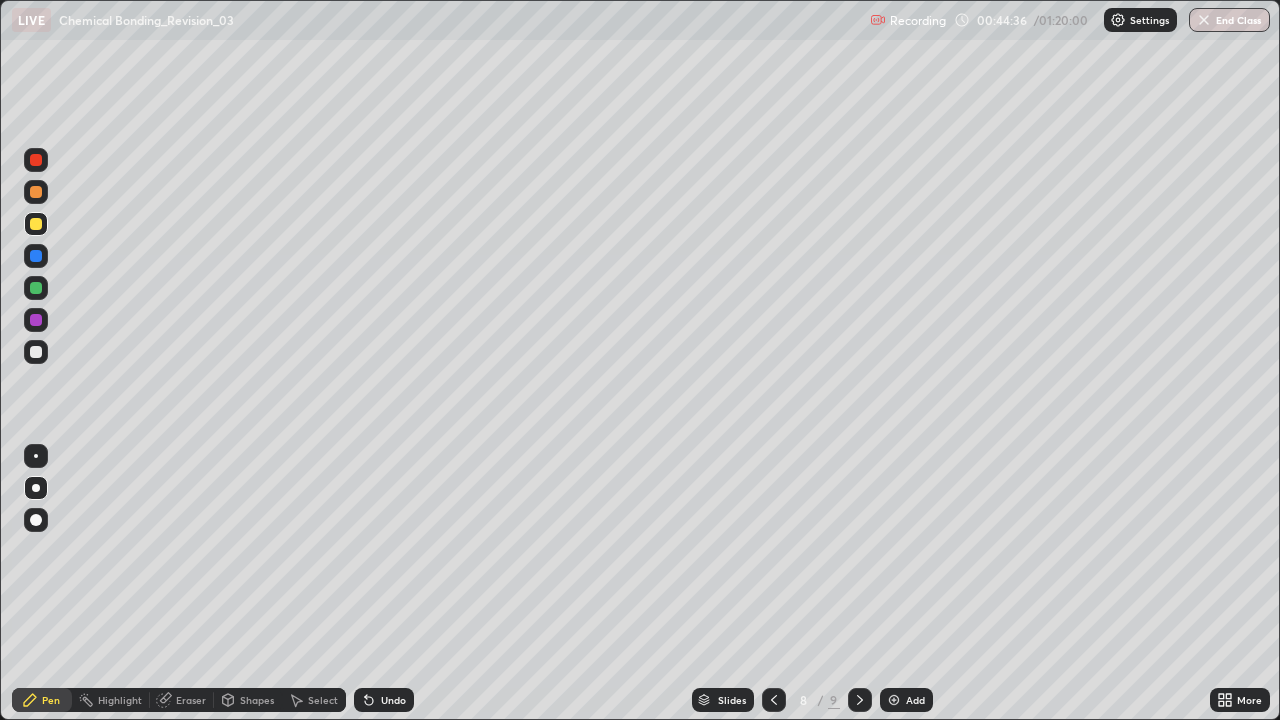 click on "Undo" at bounding box center [393, 700] 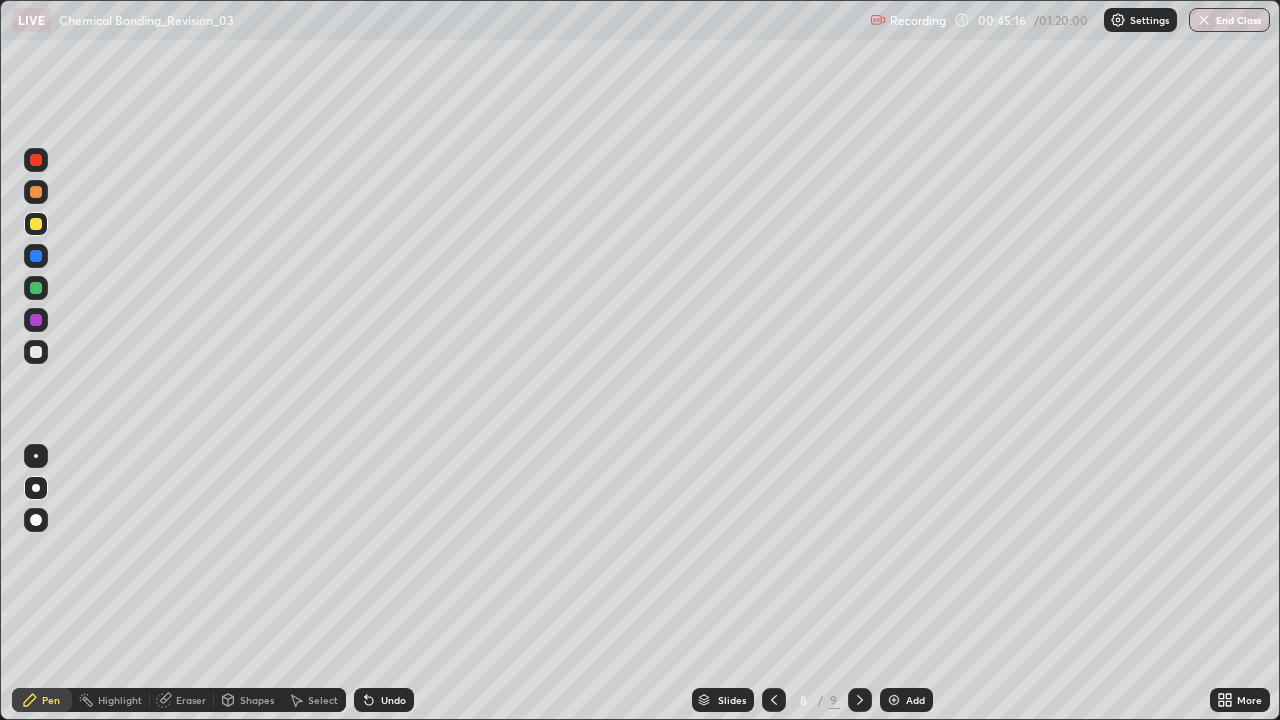 click on "Undo" at bounding box center (380, 700) 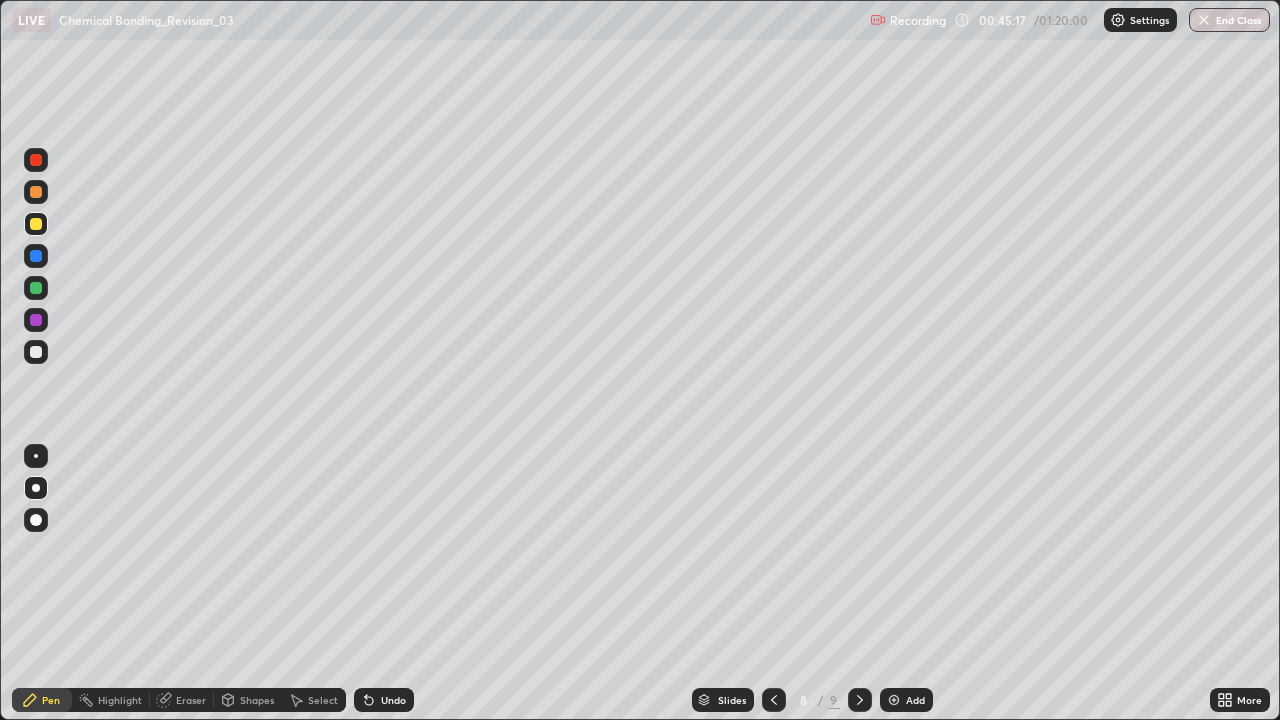 click on "Undo" at bounding box center (384, 700) 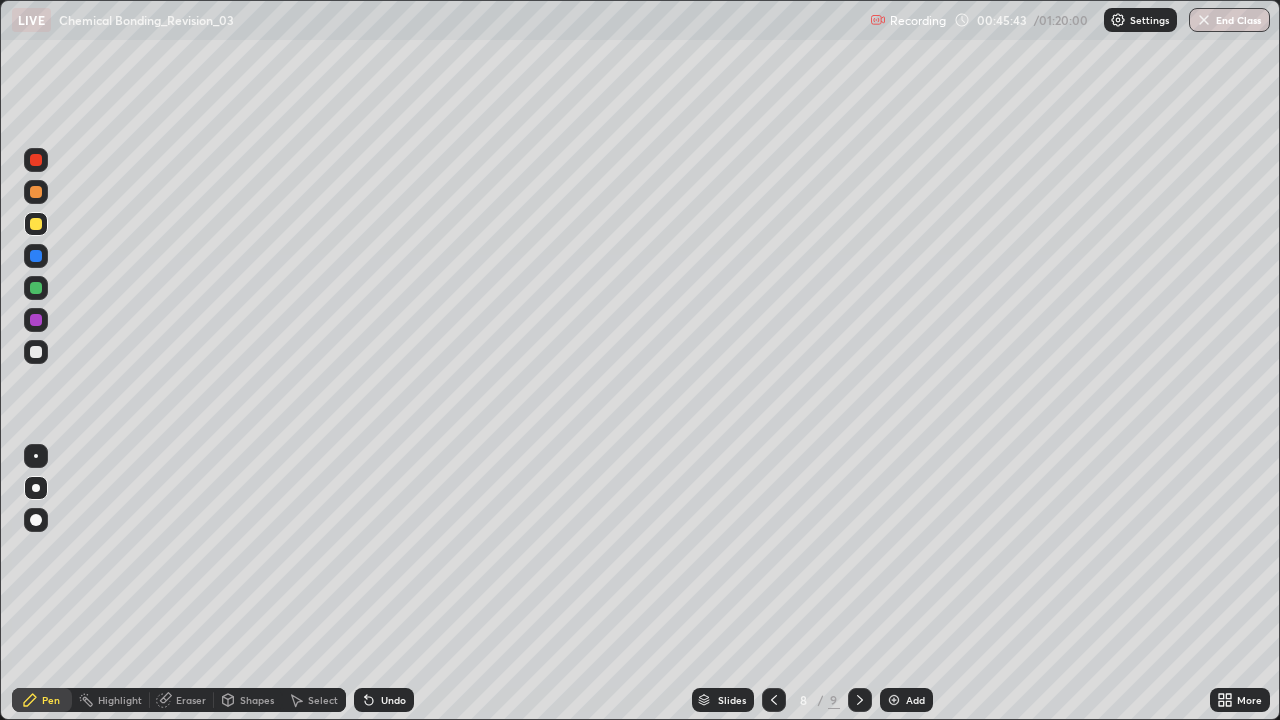 click on "Add" at bounding box center [915, 700] 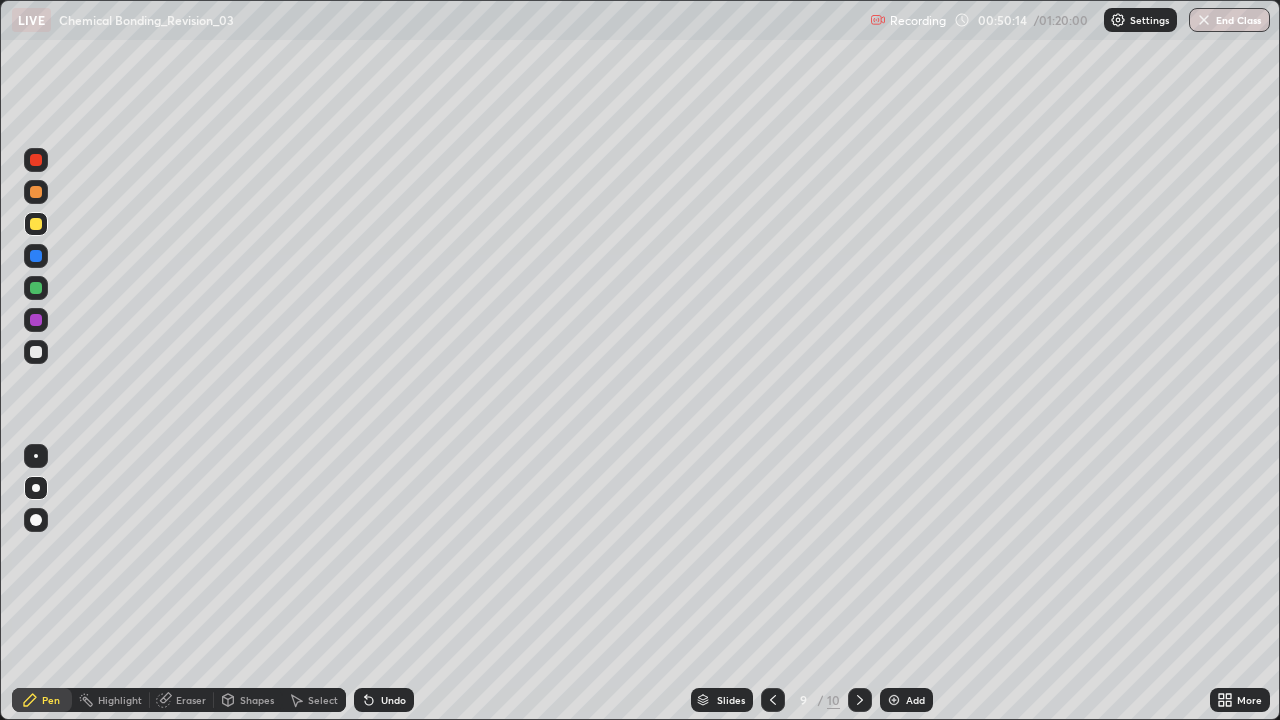 click at bounding box center [36, 352] 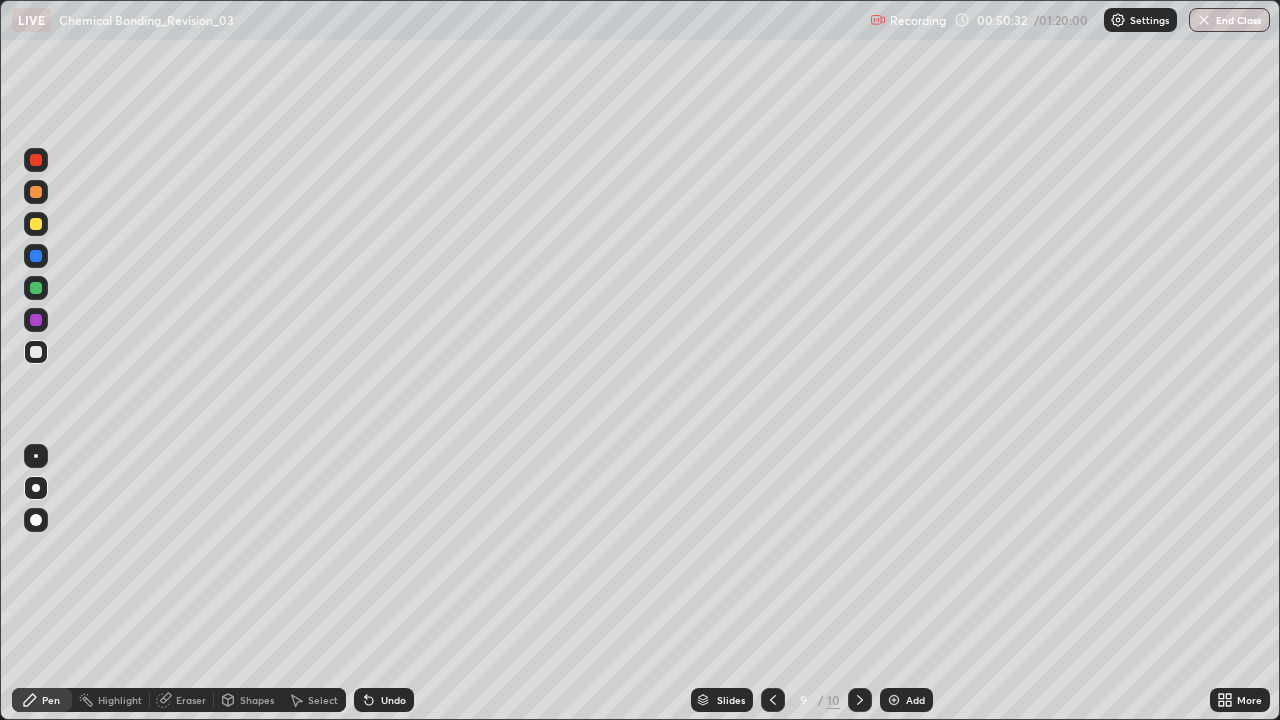 click on "Undo" at bounding box center [393, 700] 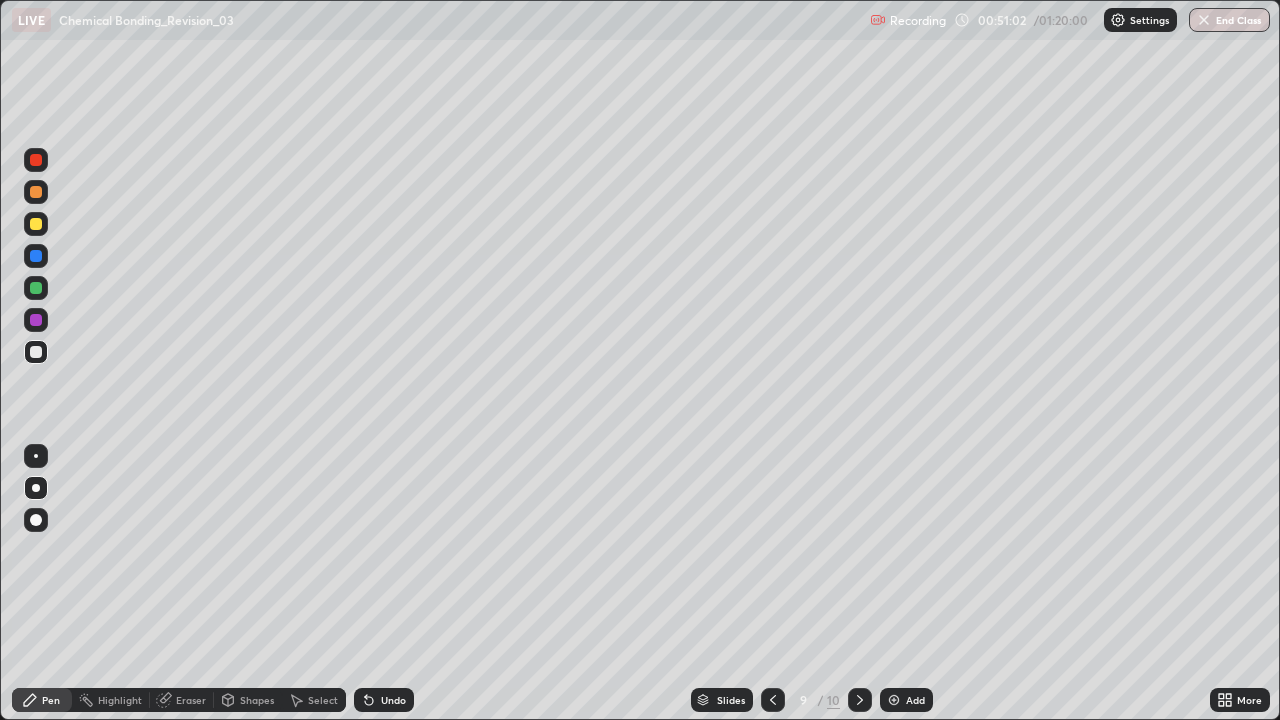 click on "Add" at bounding box center [915, 700] 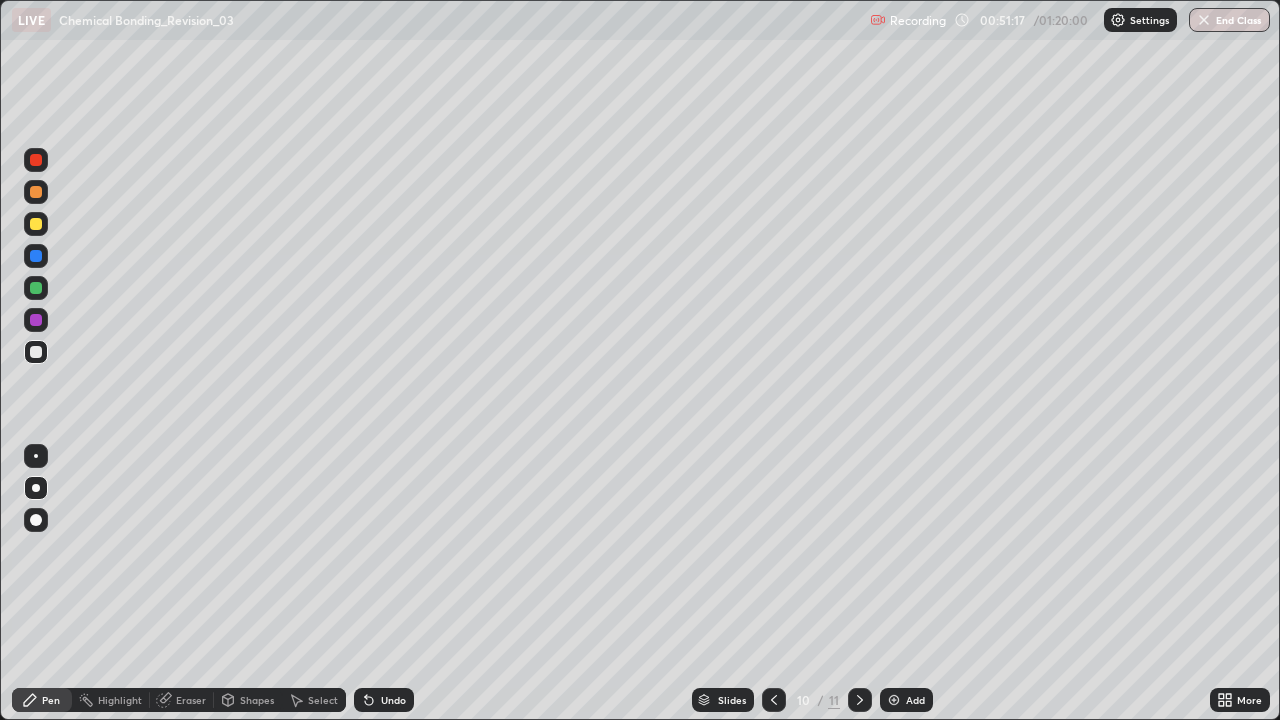 click at bounding box center (36, 224) 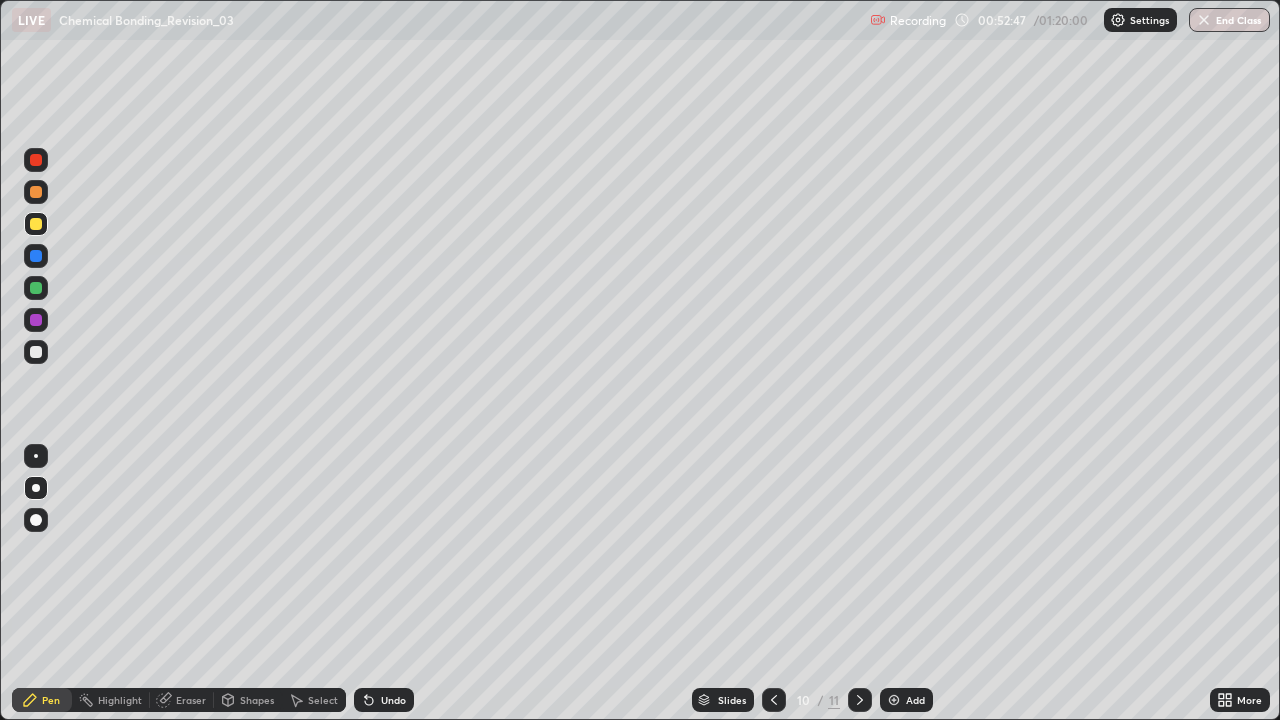 click on "Undo" at bounding box center (393, 700) 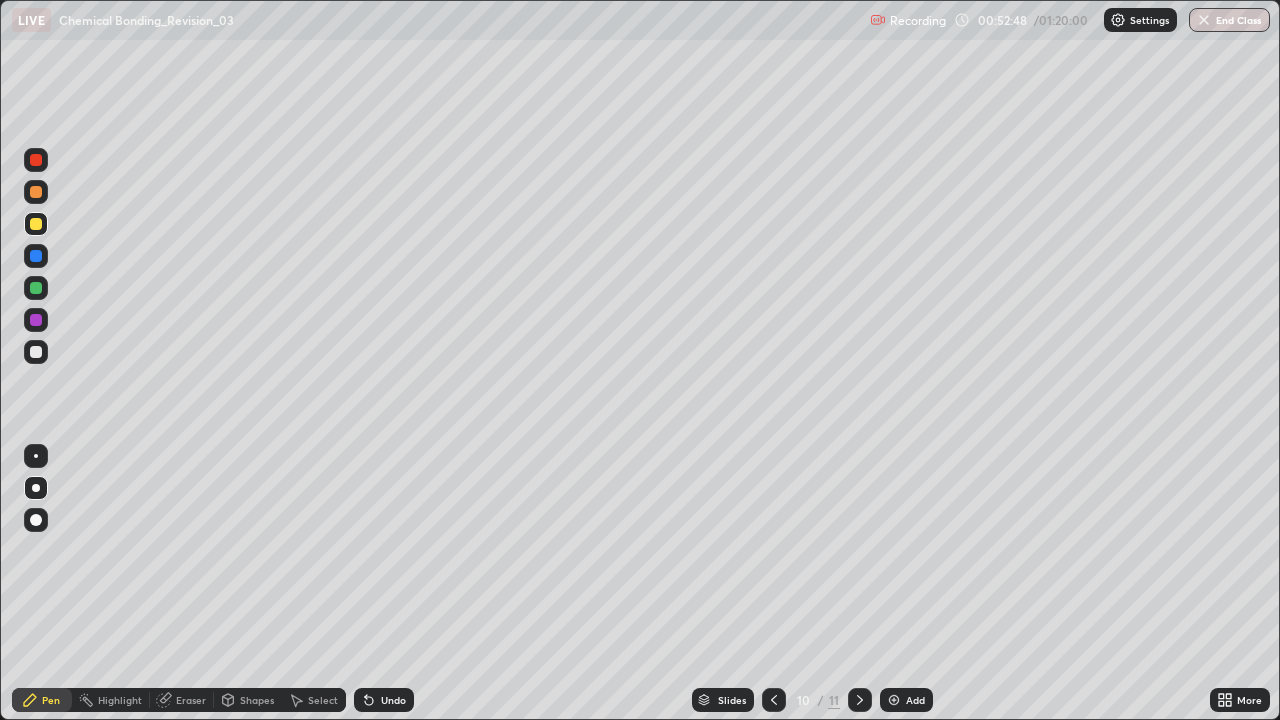 click on "Undo" at bounding box center (384, 700) 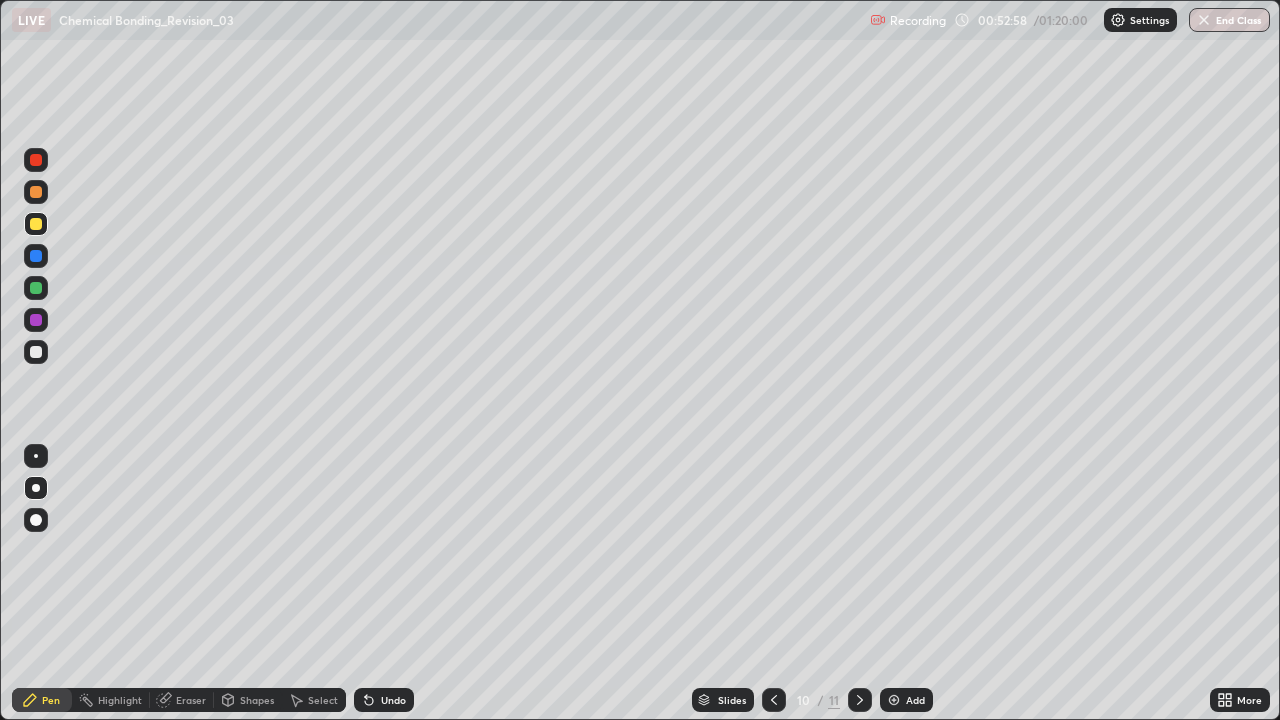 click on "Undo" at bounding box center [393, 700] 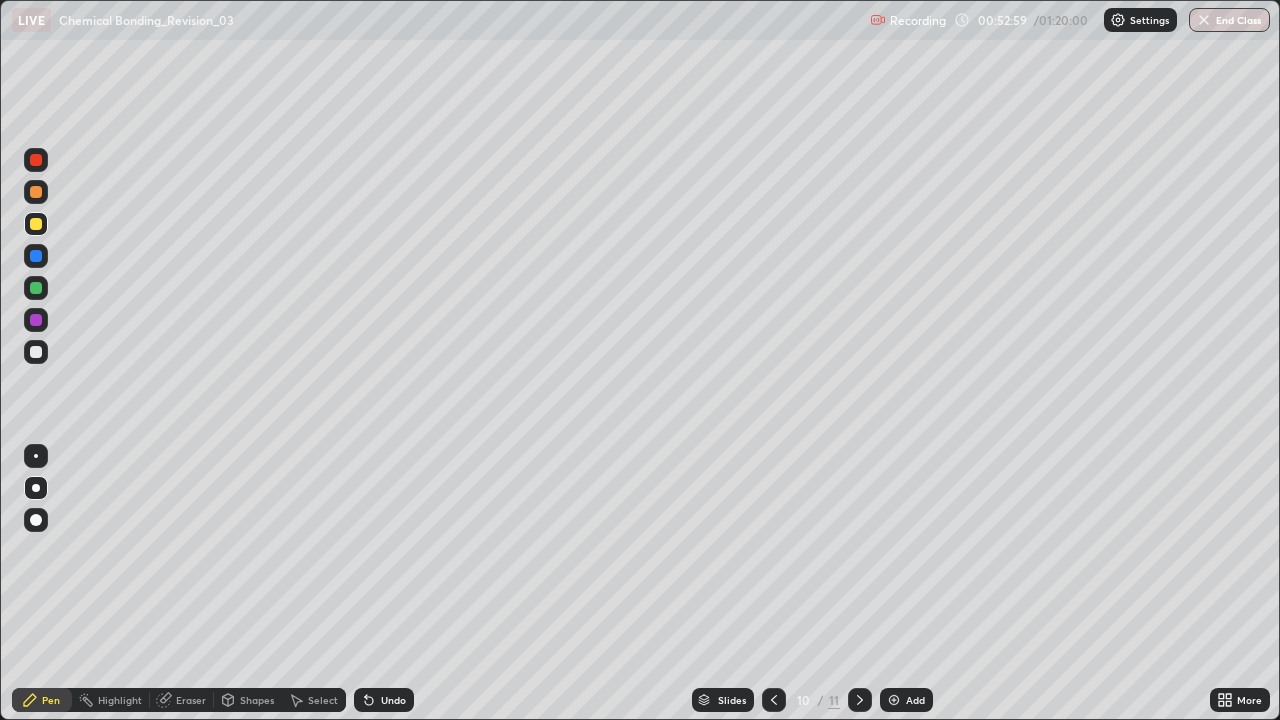 click on "Undo" at bounding box center (384, 700) 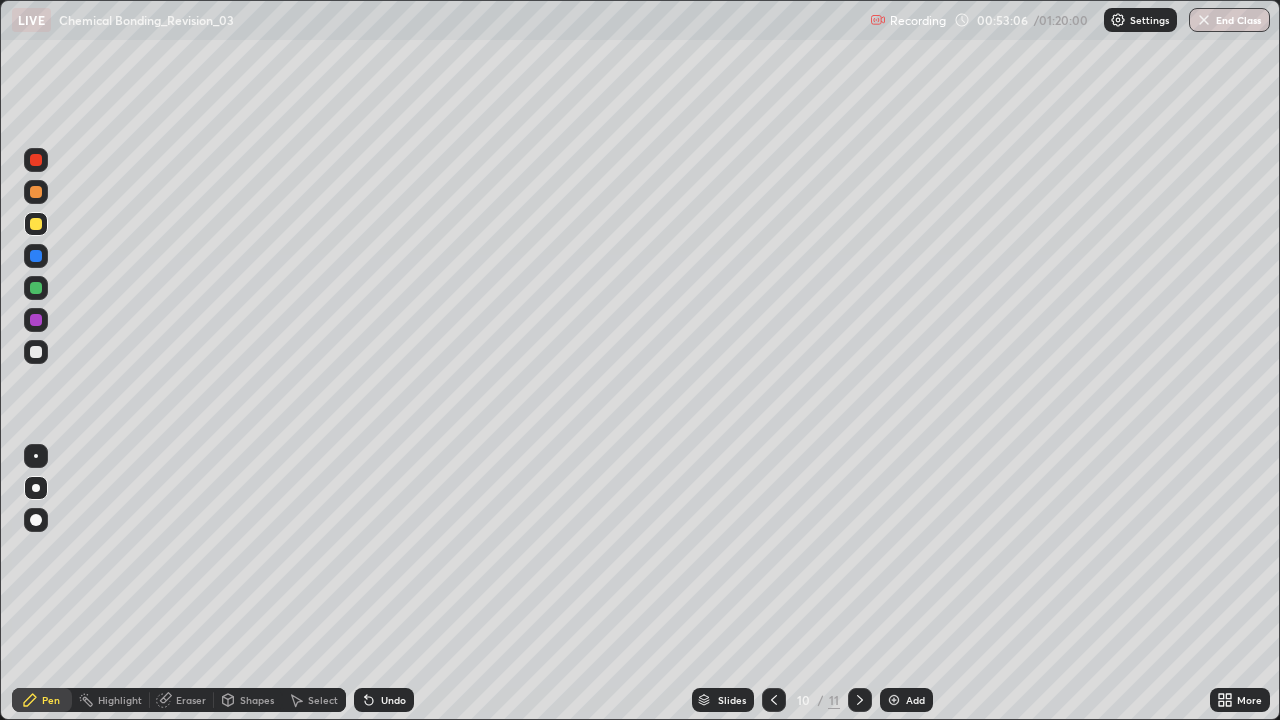 click on "Undo" at bounding box center [384, 700] 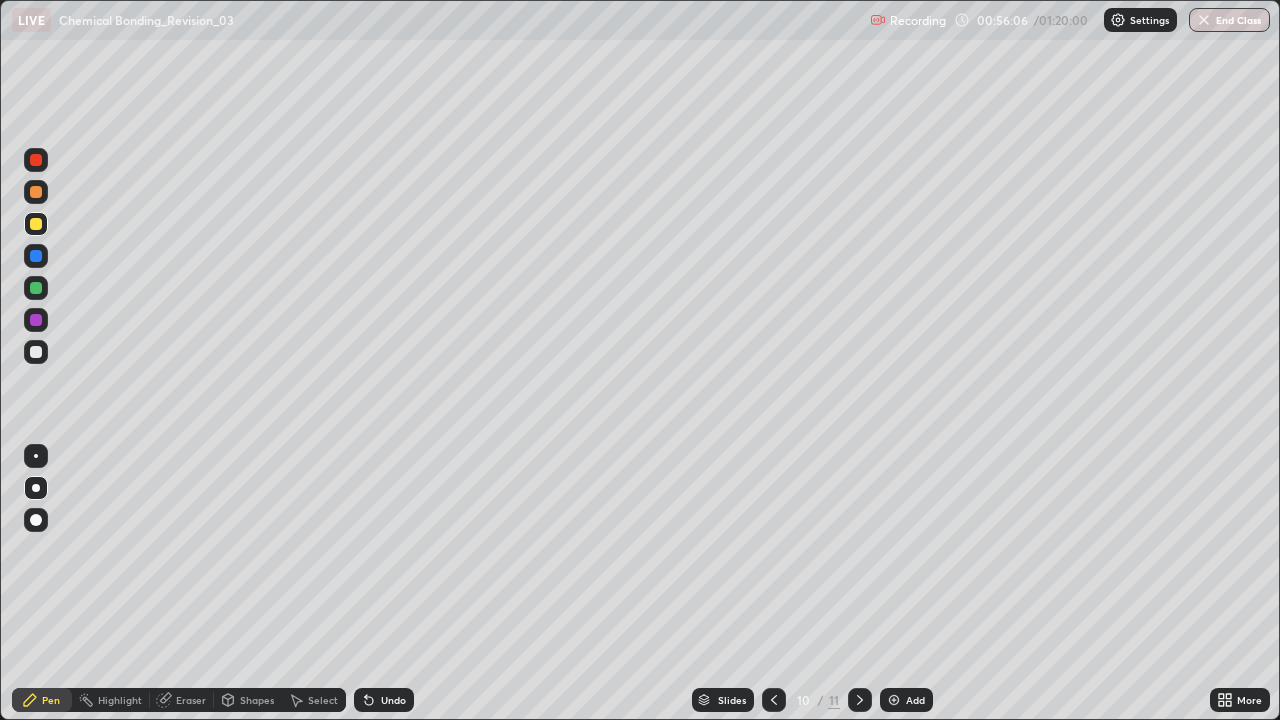 click on "Add" at bounding box center (906, 700) 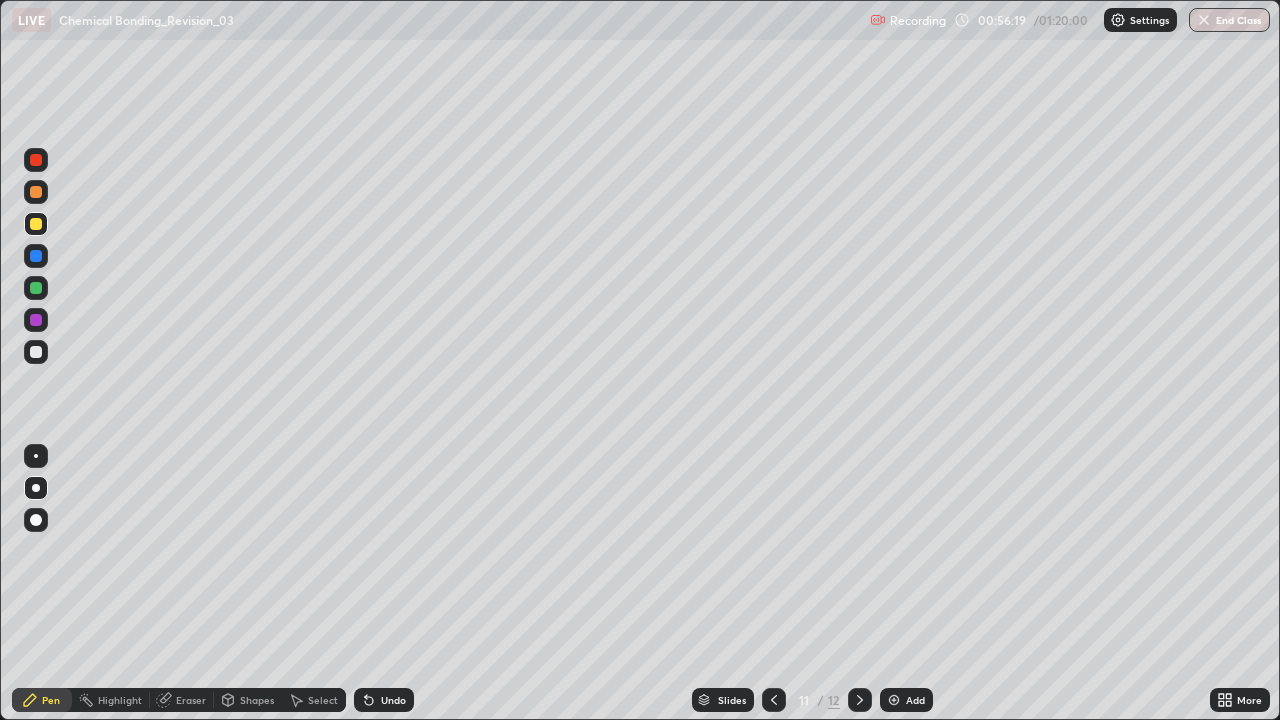 click on "Shapes" at bounding box center [257, 700] 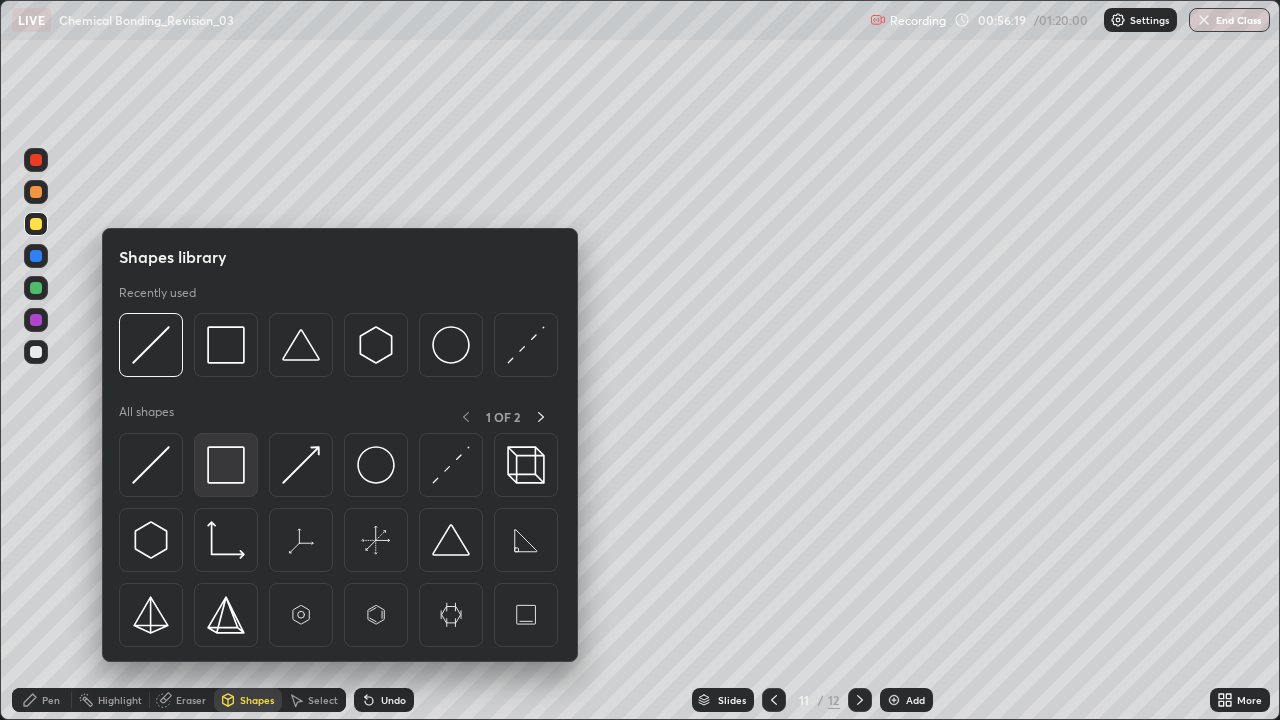 click at bounding box center (226, 465) 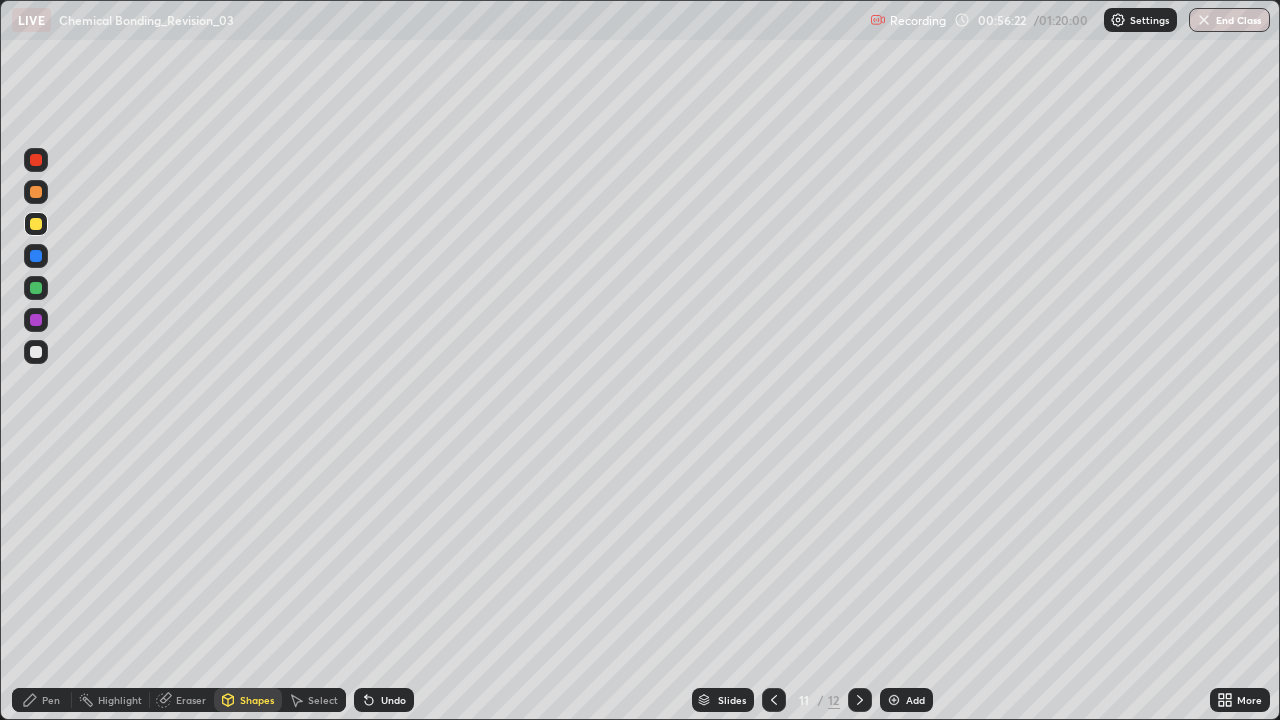 click on "Pen" at bounding box center (51, 700) 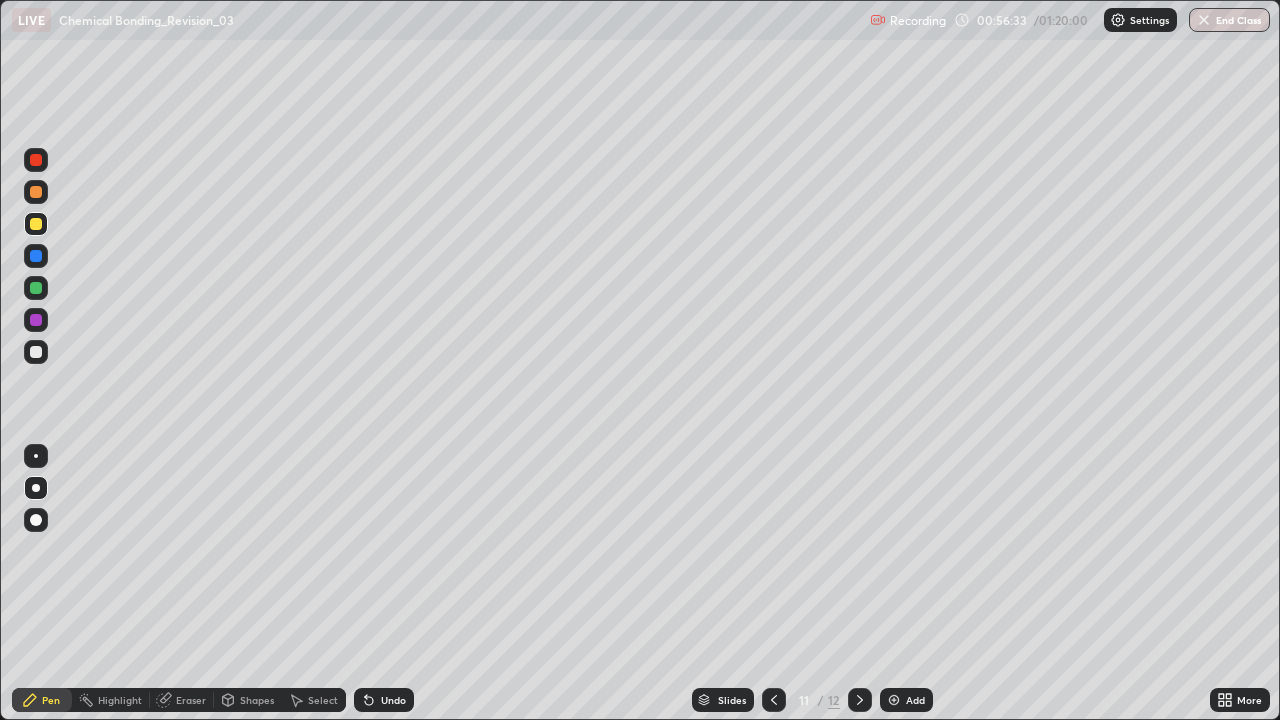 click on "Undo" at bounding box center [384, 700] 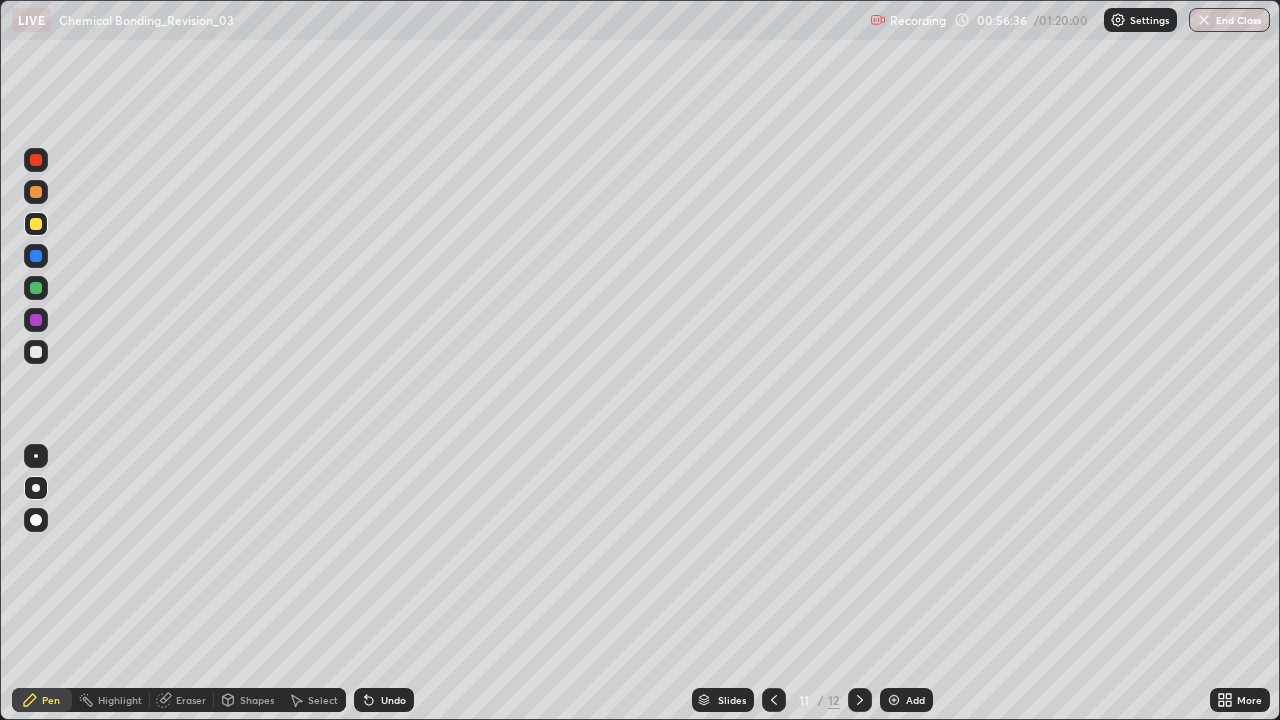 click at bounding box center (36, 456) 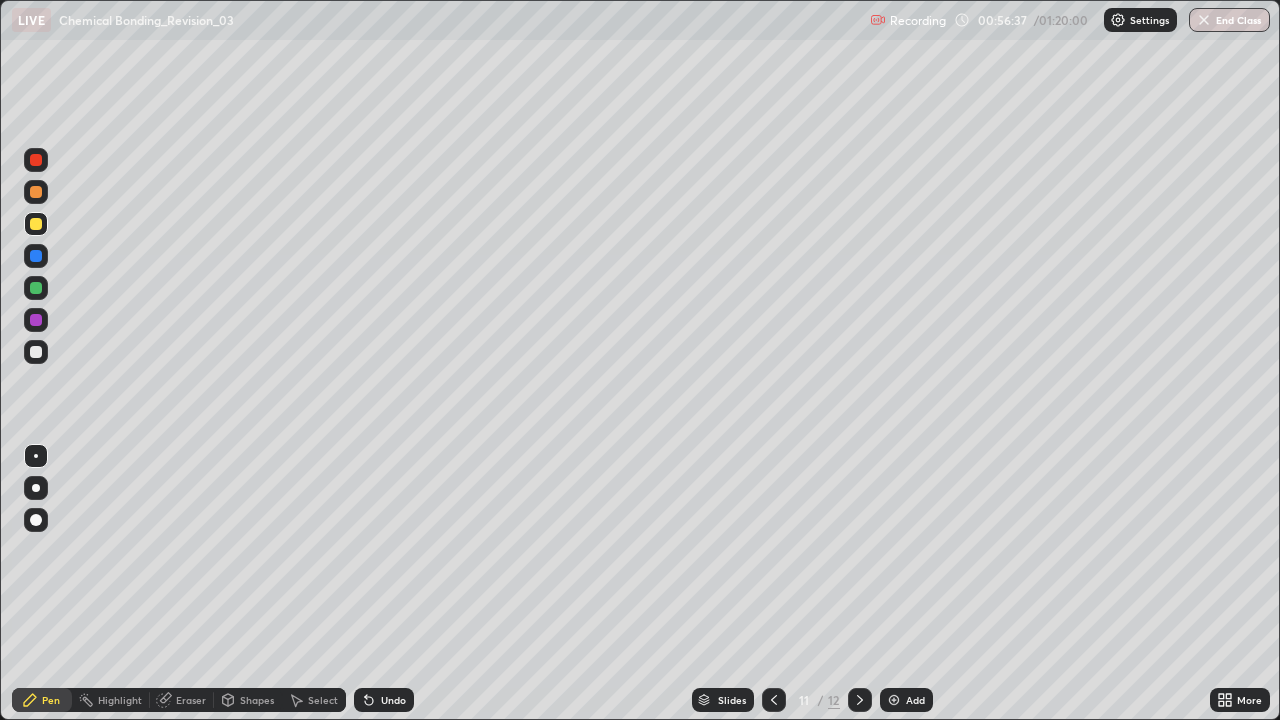 click at bounding box center (36, 320) 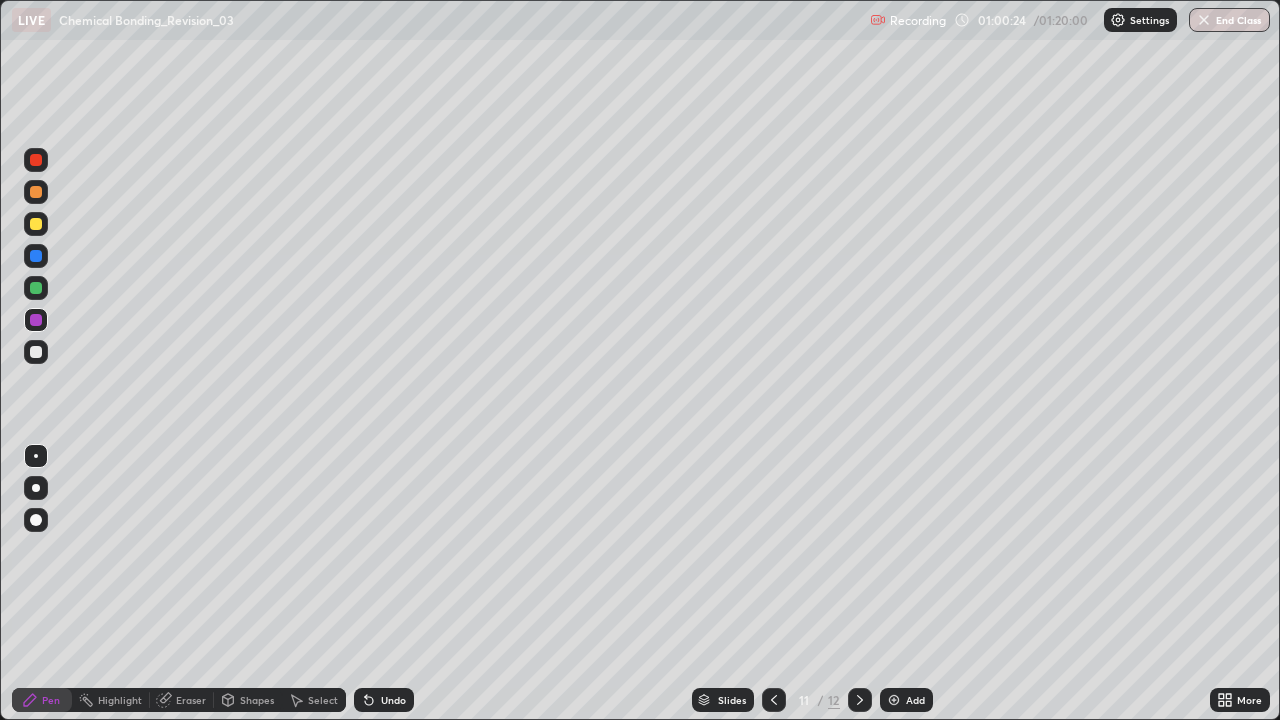click on "Add" at bounding box center (915, 700) 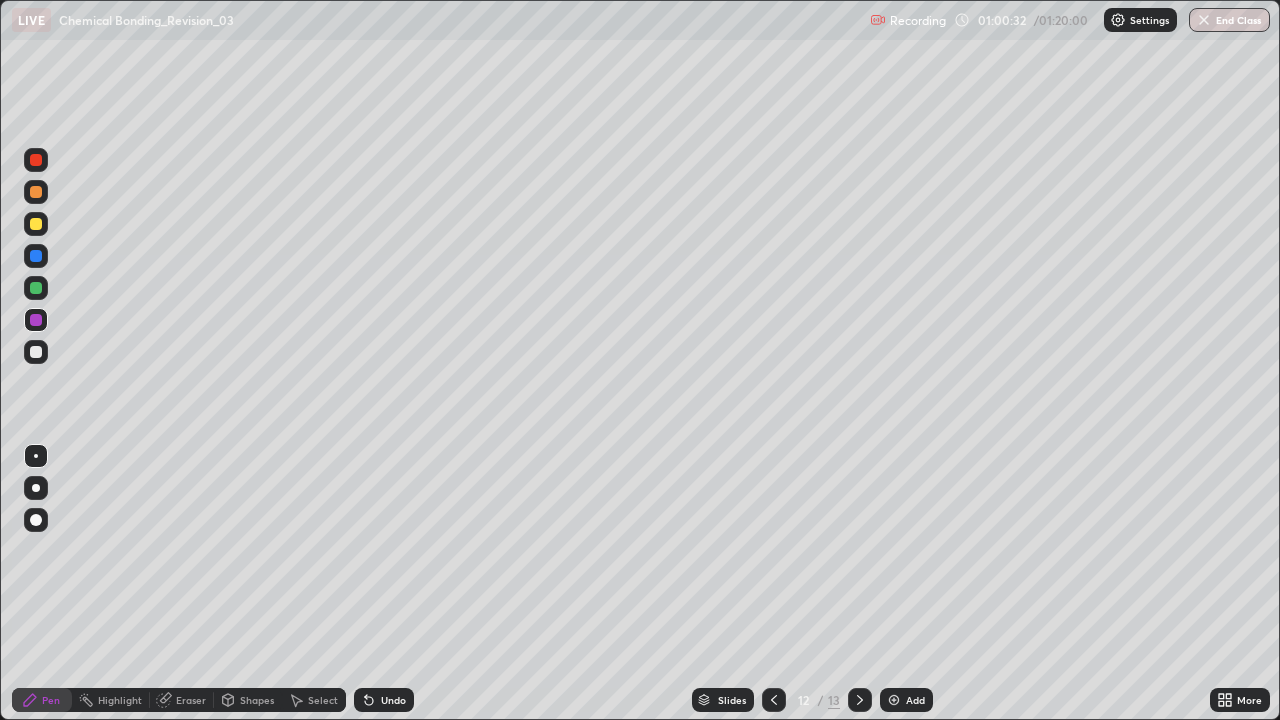 click at bounding box center [36, 352] 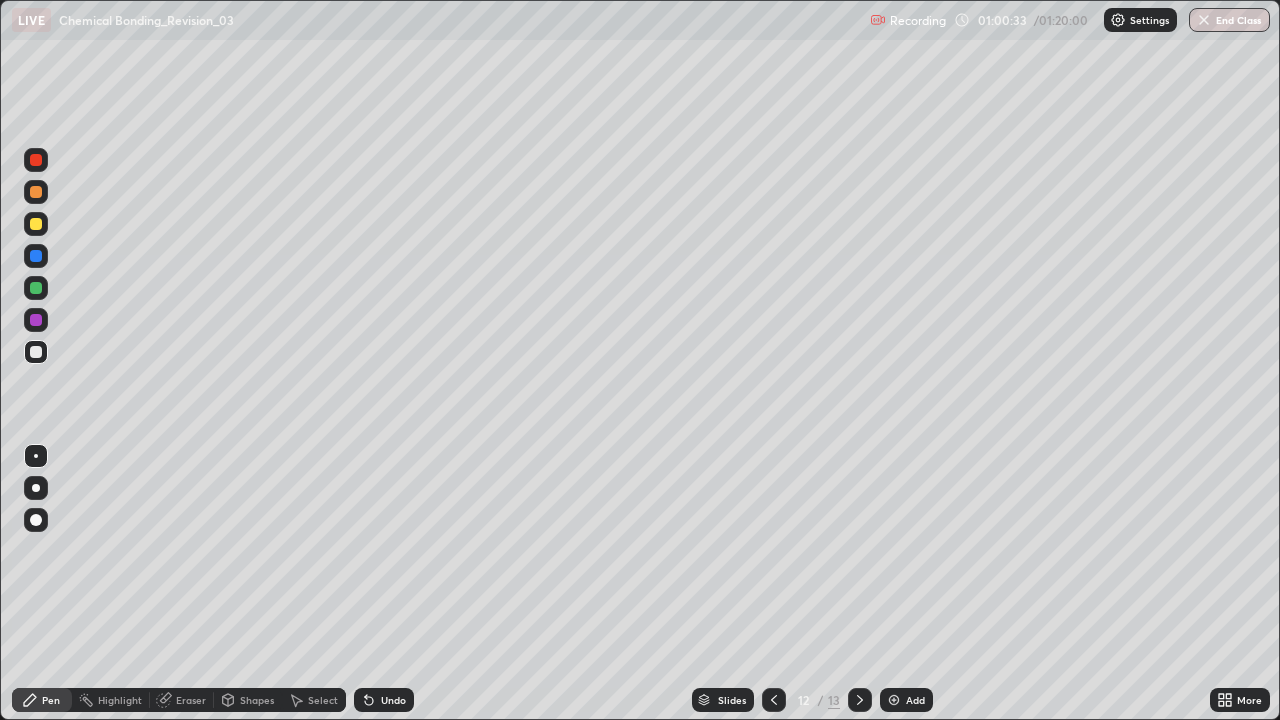 click on "Shapes" at bounding box center (257, 700) 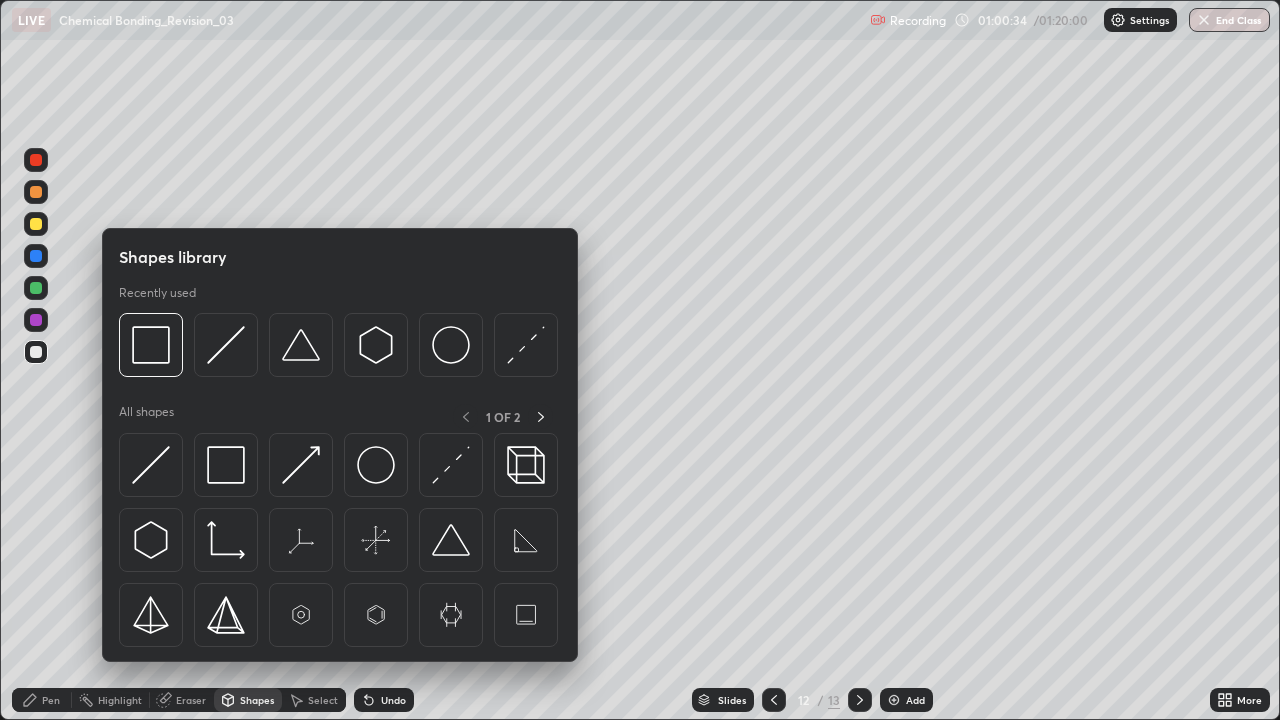 click on "Pen" at bounding box center (42, 700) 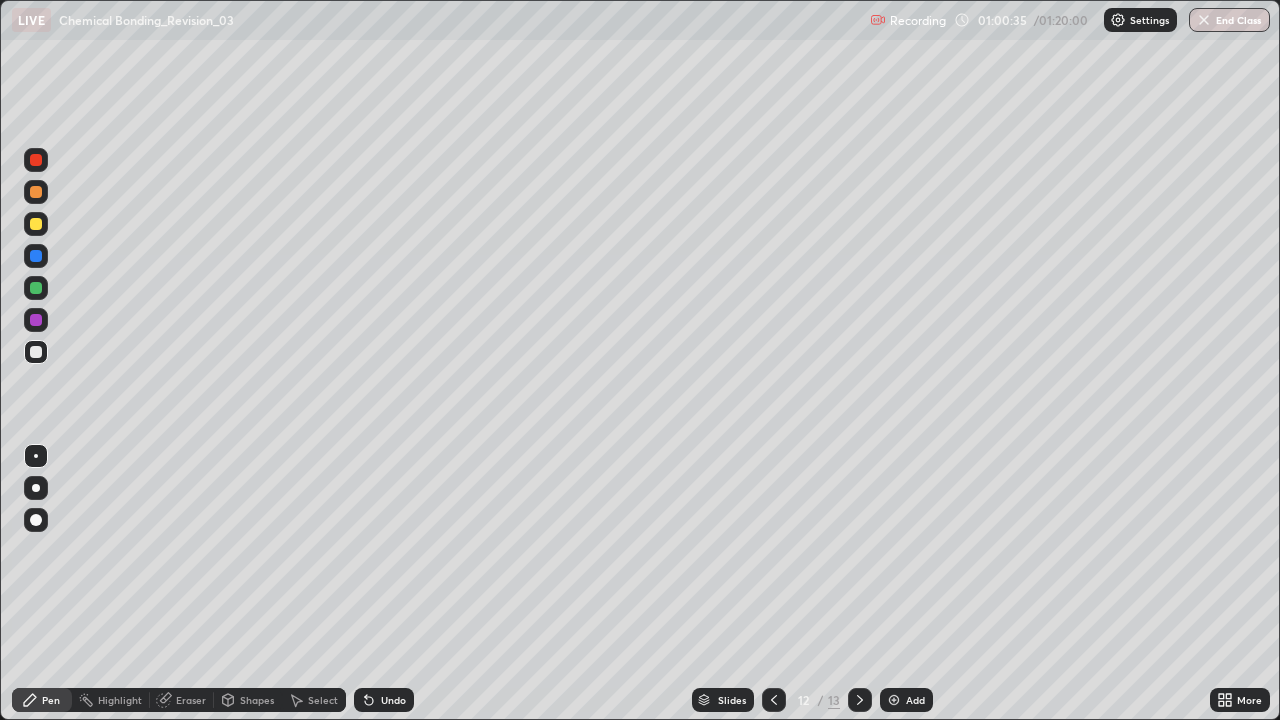 click at bounding box center [36, 488] 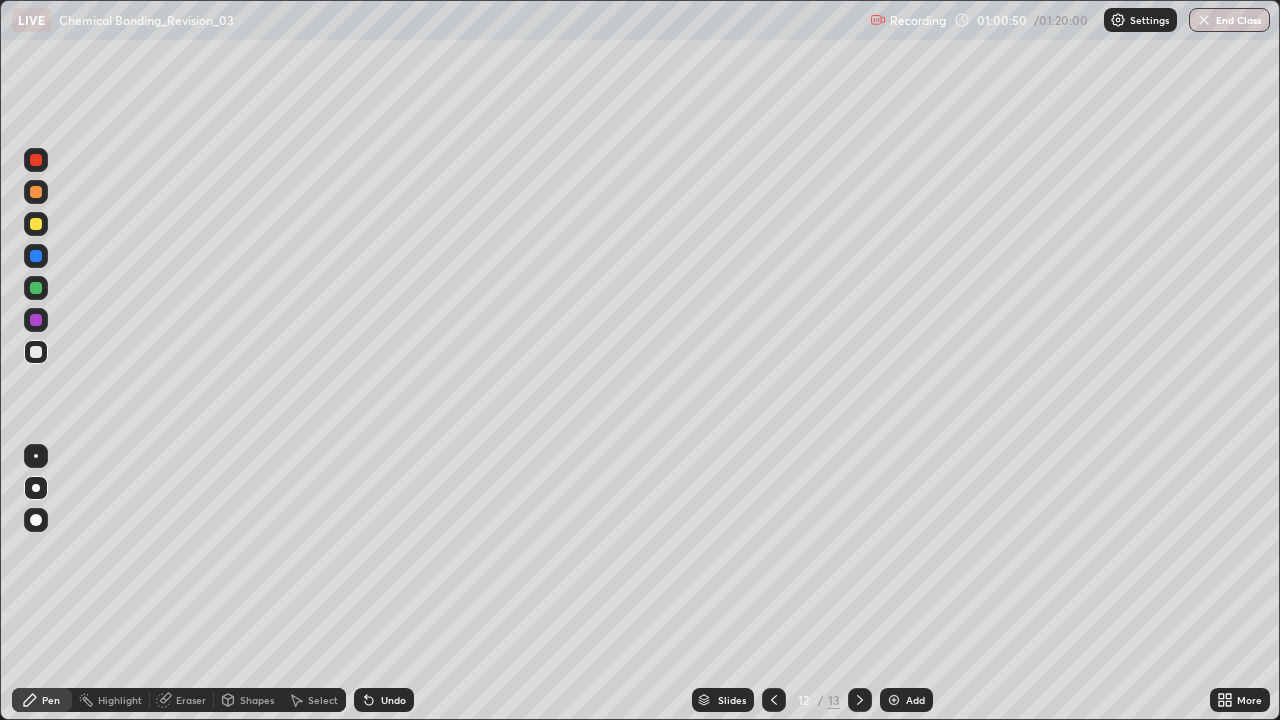 click on "Undo" at bounding box center [384, 700] 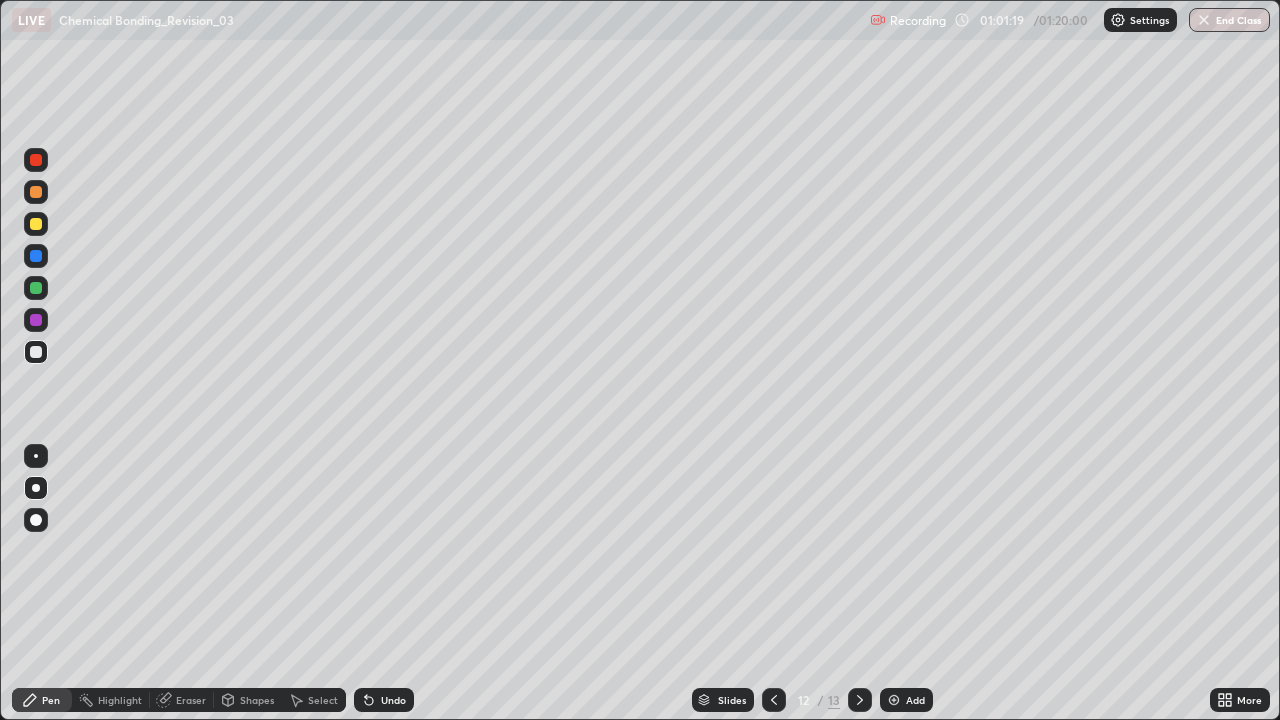 click at bounding box center [36, 288] 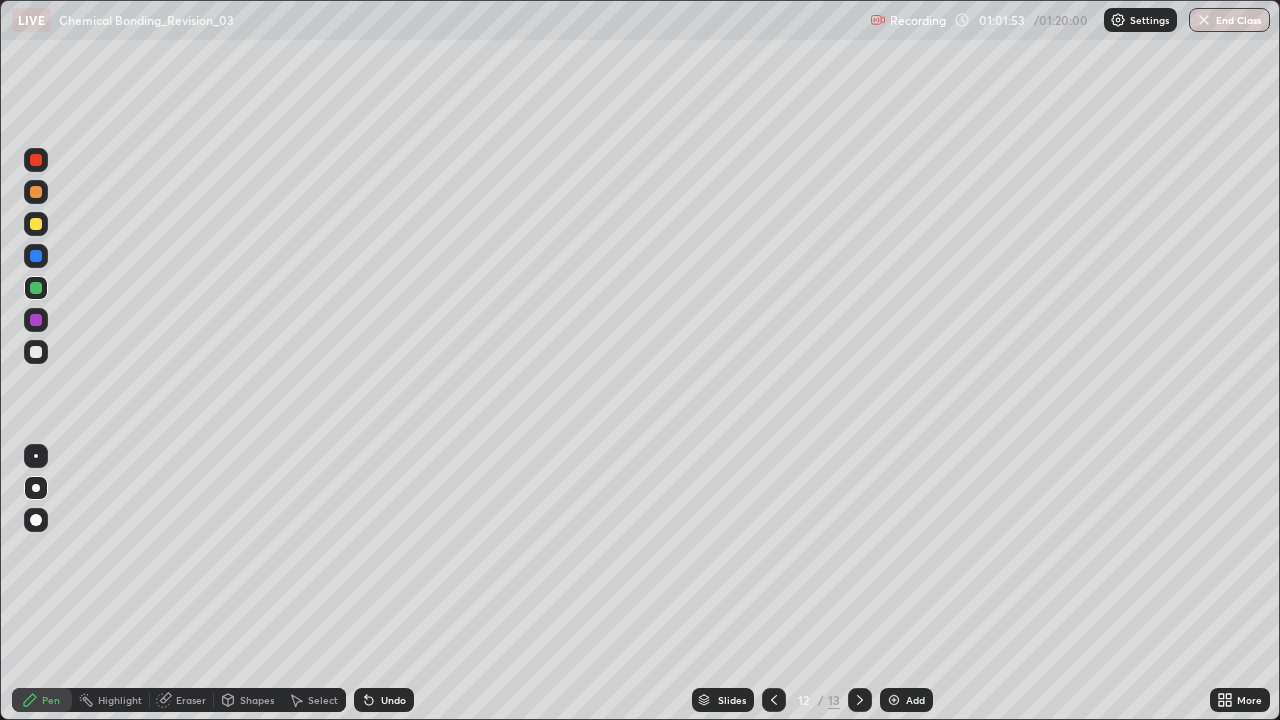 click on "Select" at bounding box center (323, 700) 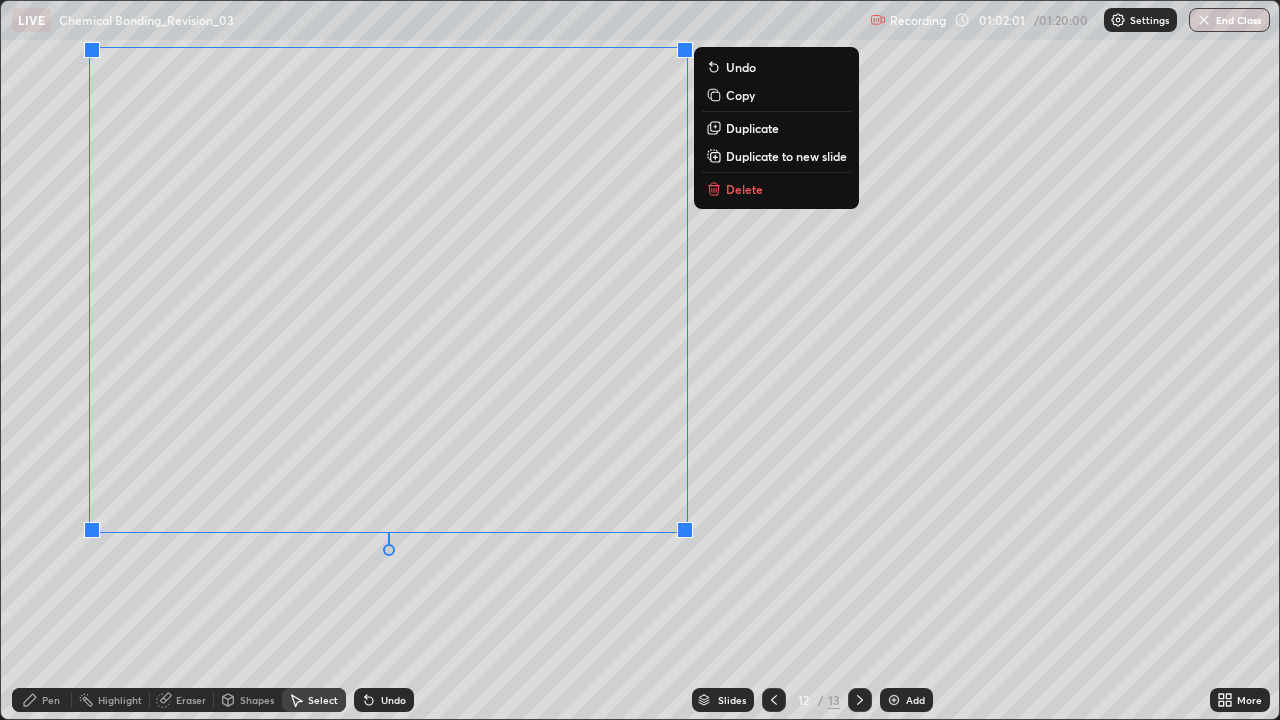 click on "0 ° Undo Copy Duplicate Duplicate to new slide Delete" at bounding box center [640, 360] 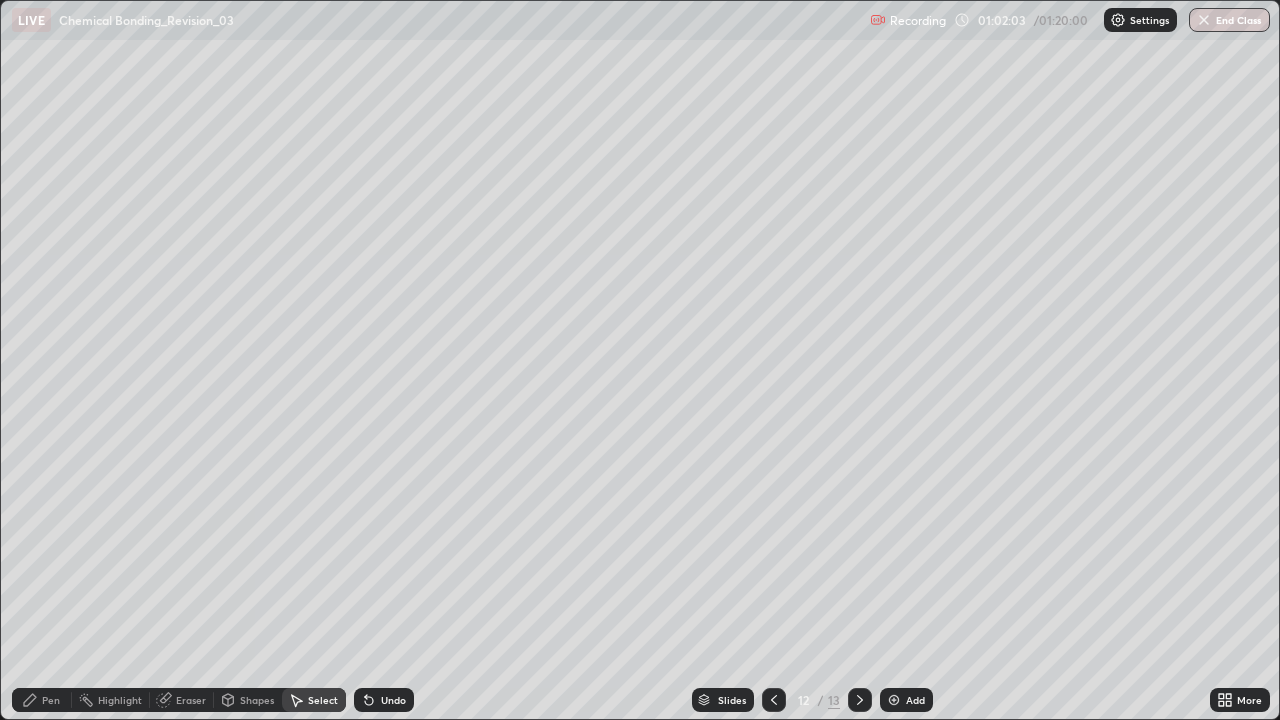 click 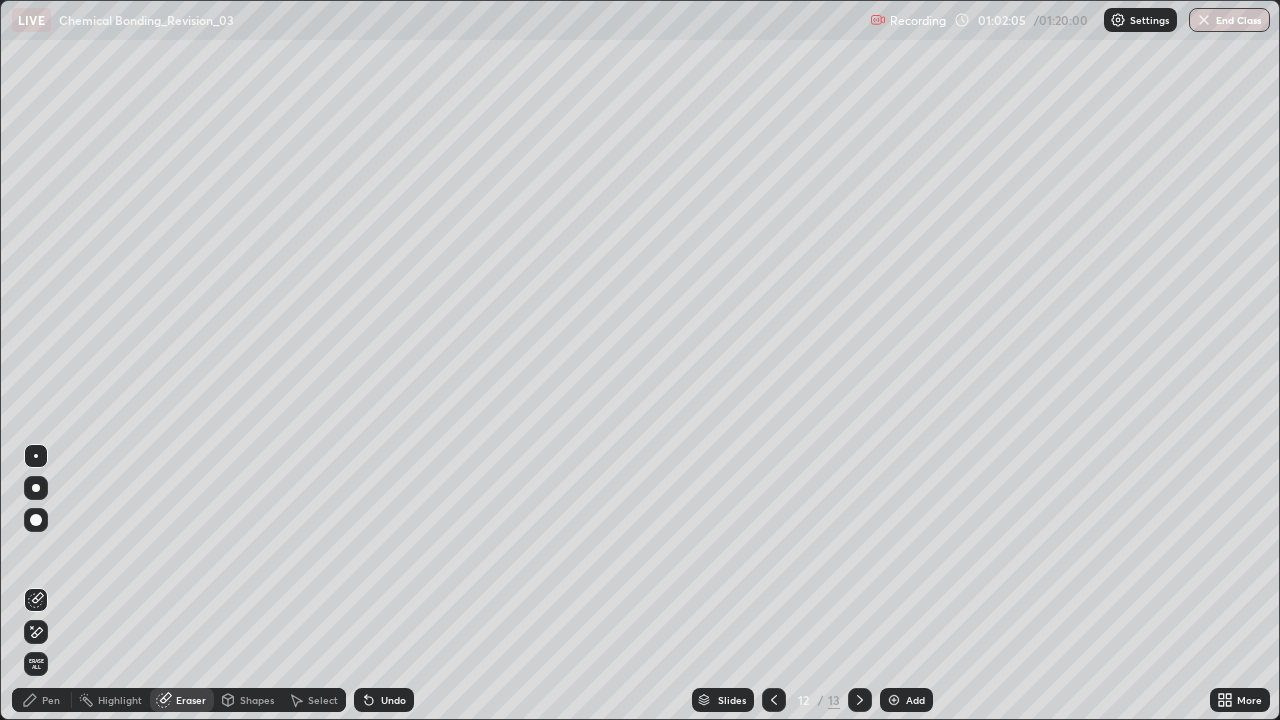click on "Pen" at bounding box center [51, 700] 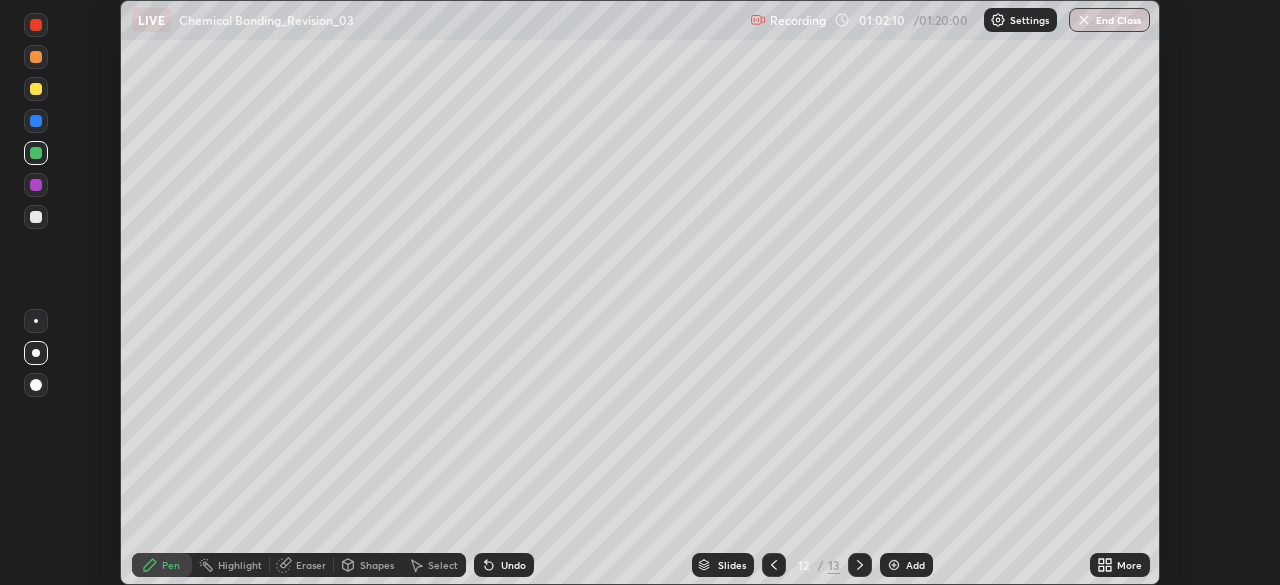 scroll, scrollTop: 585, scrollLeft: 1280, axis: both 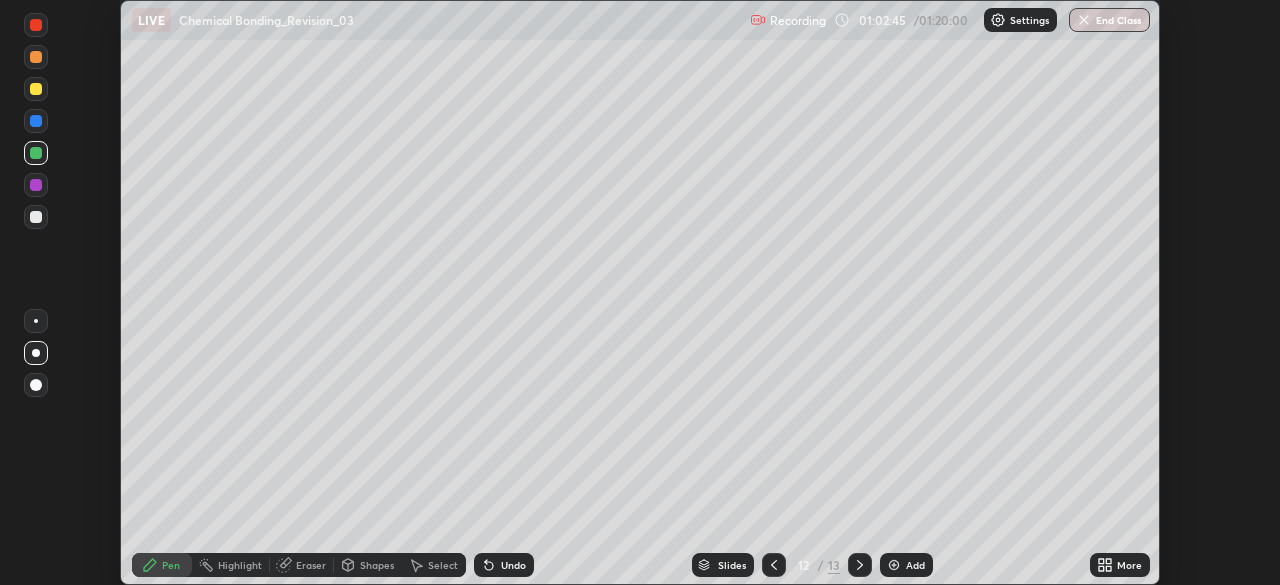 click 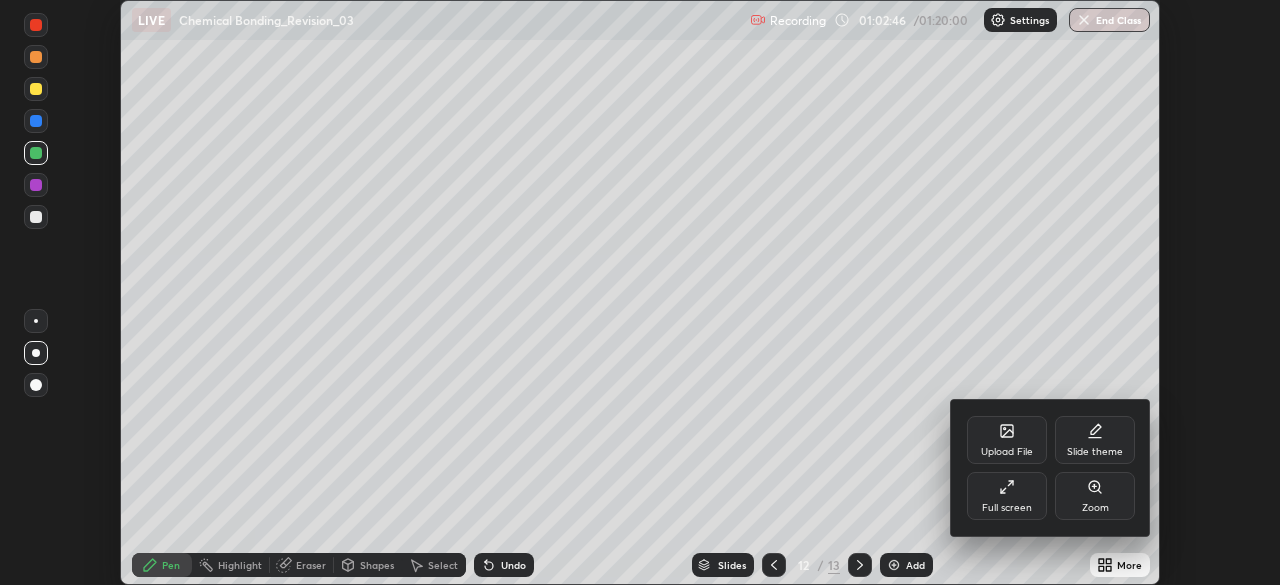 click on "Full screen" at bounding box center (1007, 508) 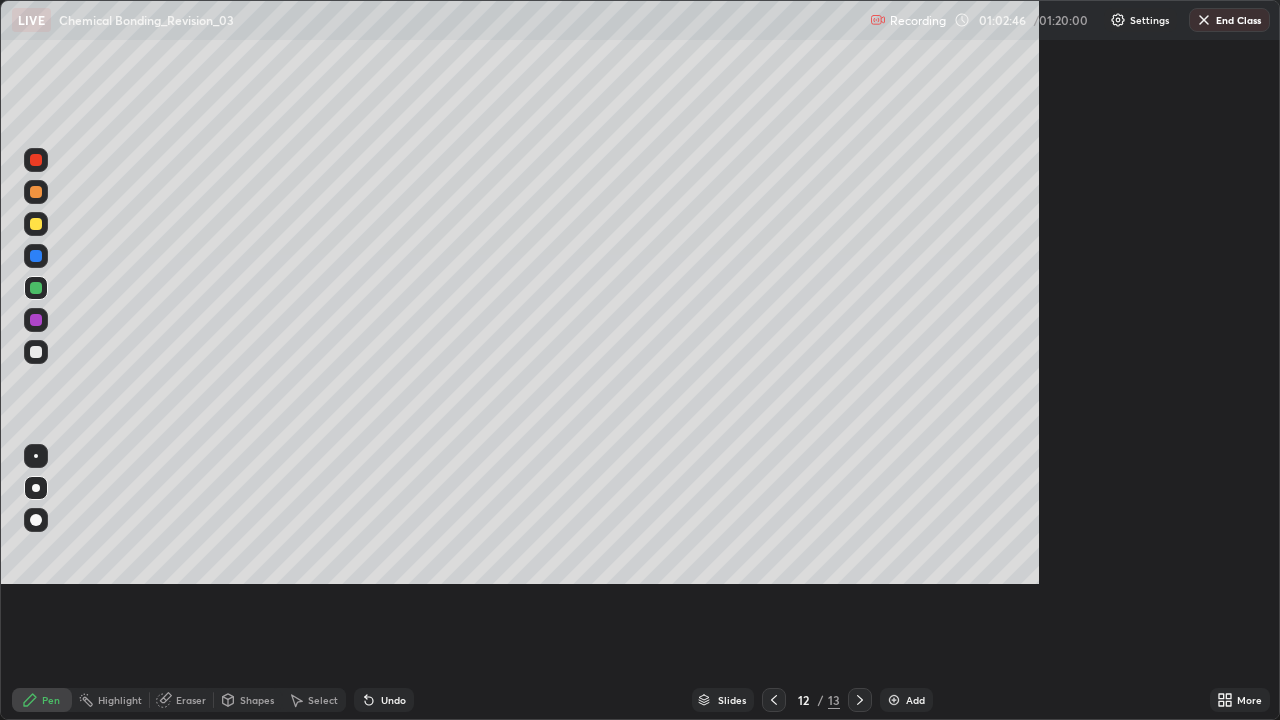 scroll, scrollTop: 99280, scrollLeft: 98720, axis: both 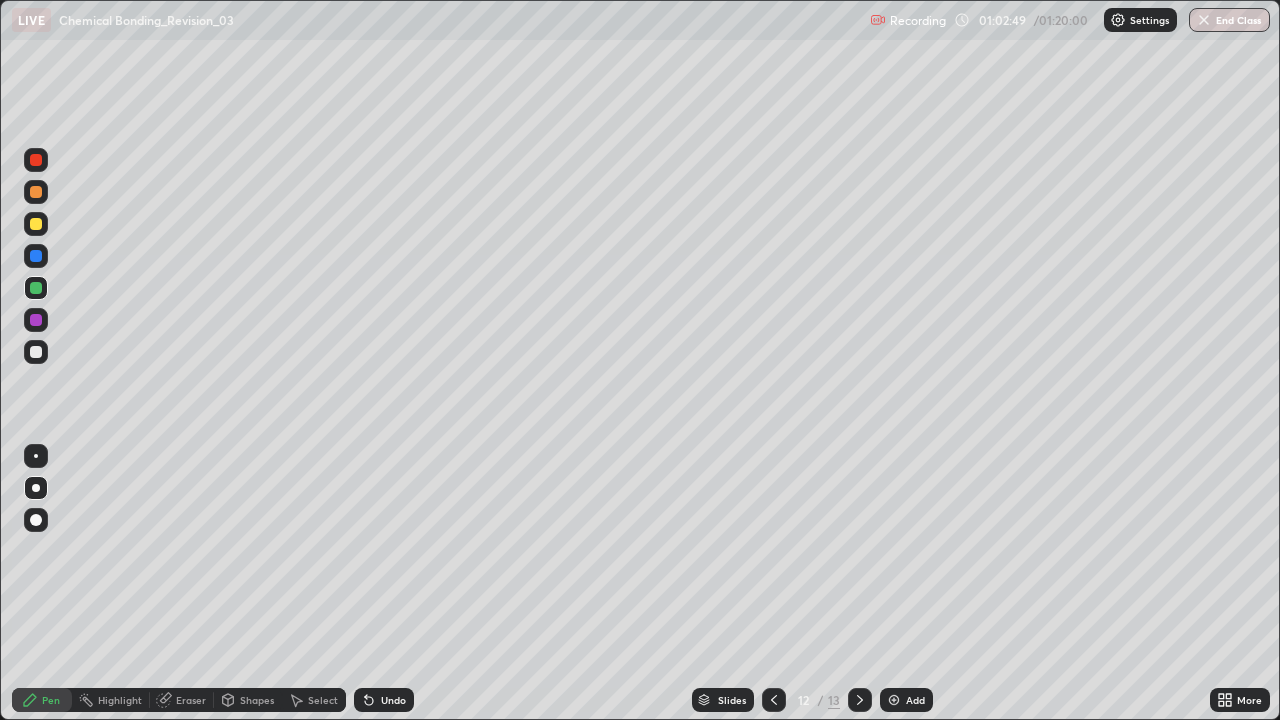 click on "Eraser" at bounding box center [191, 700] 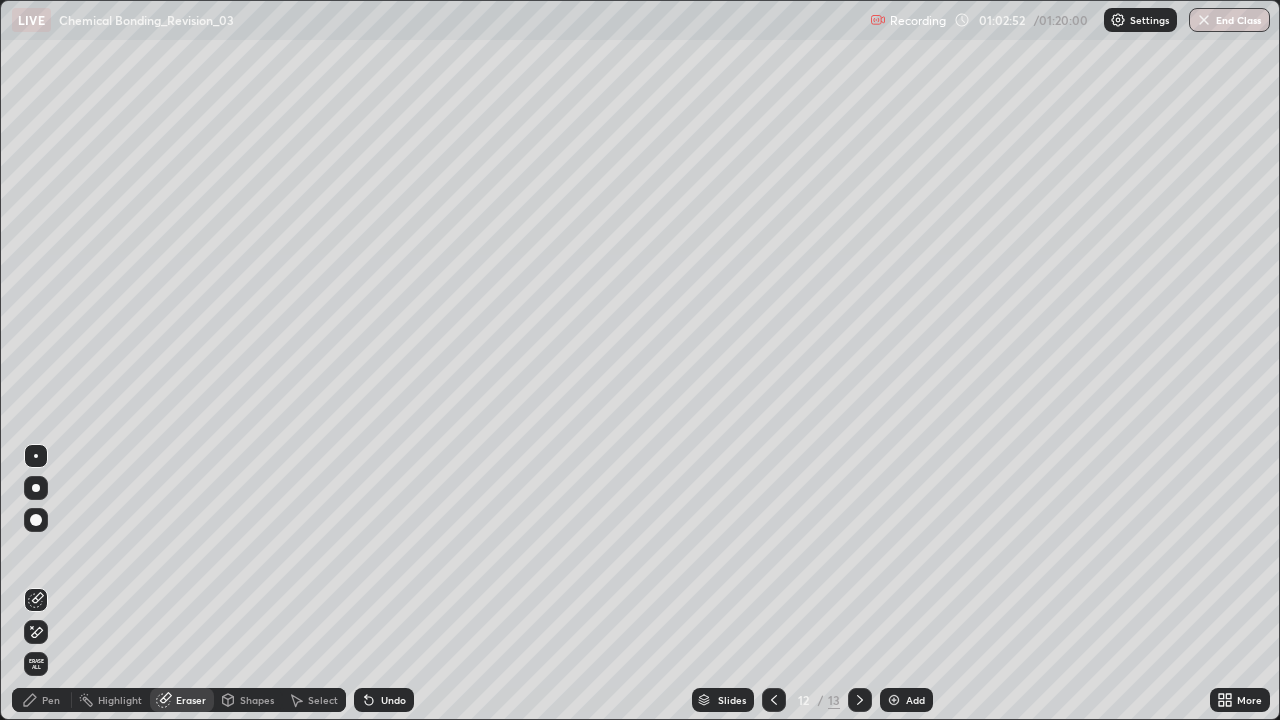 click on "Pen" at bounding box center (51, 700) 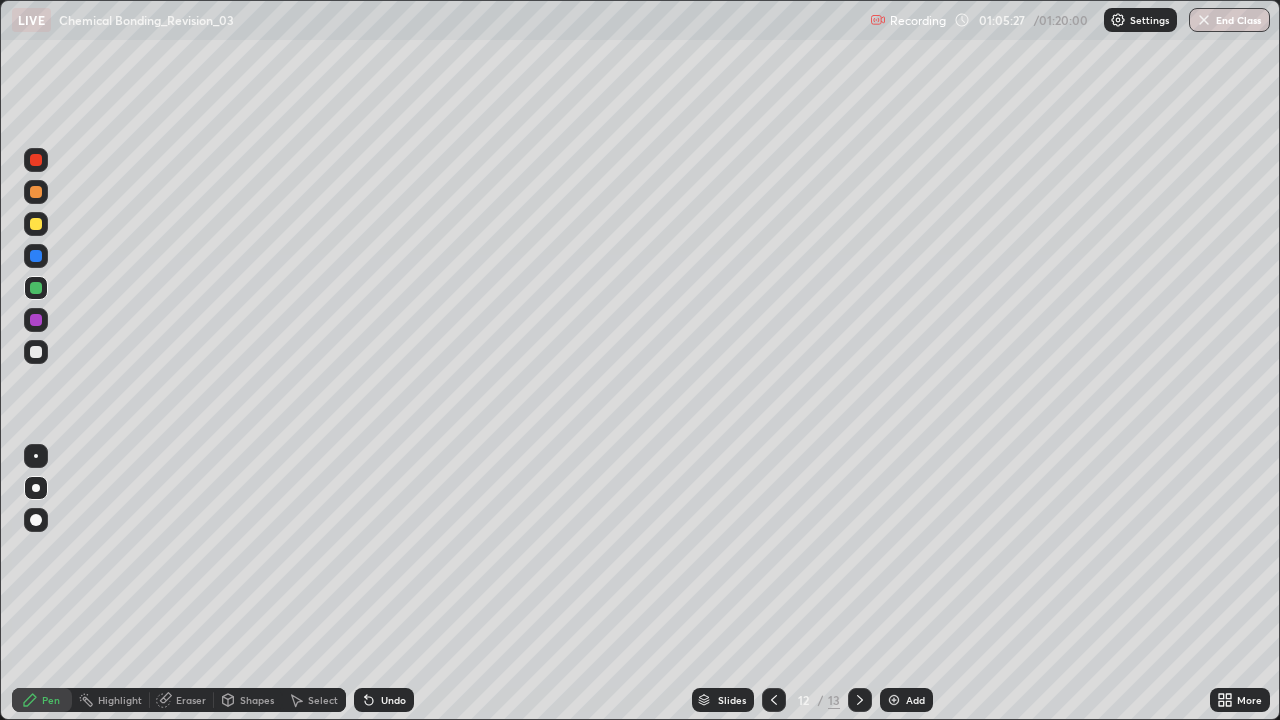 click on "Undo" at bounding box center [393, 700] 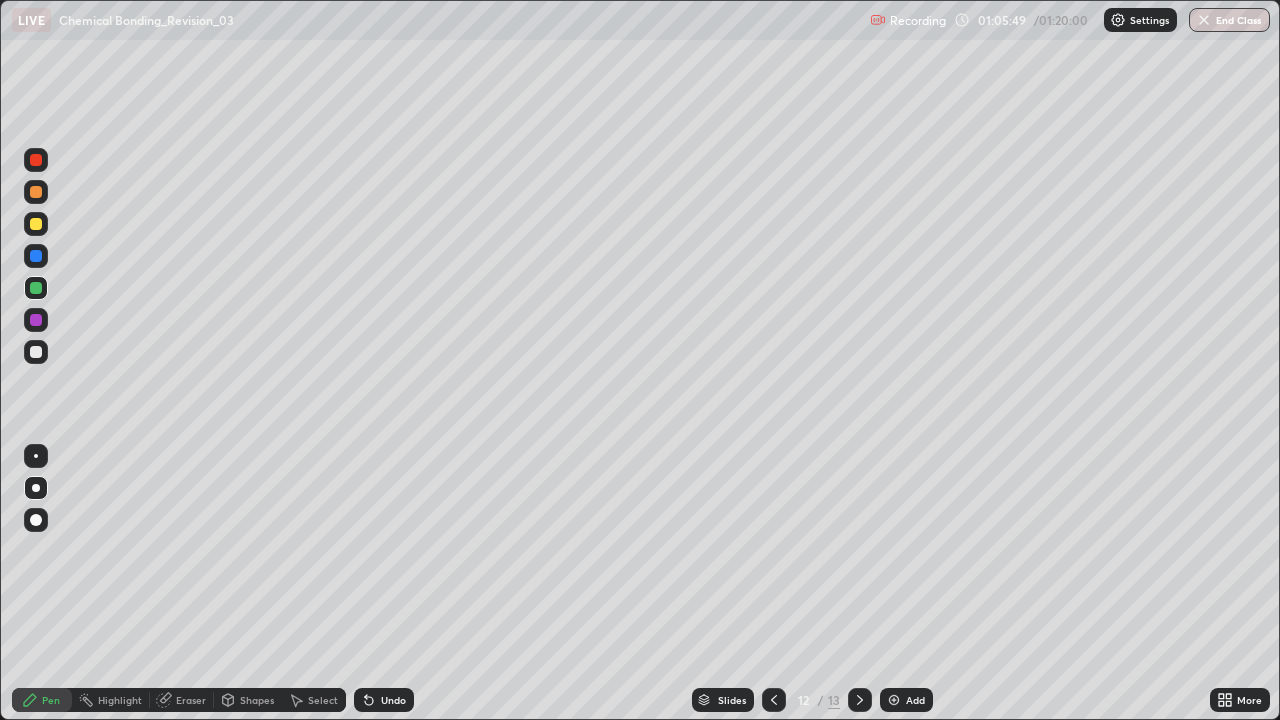 click on "Undo" at bounding box center (384, 700) 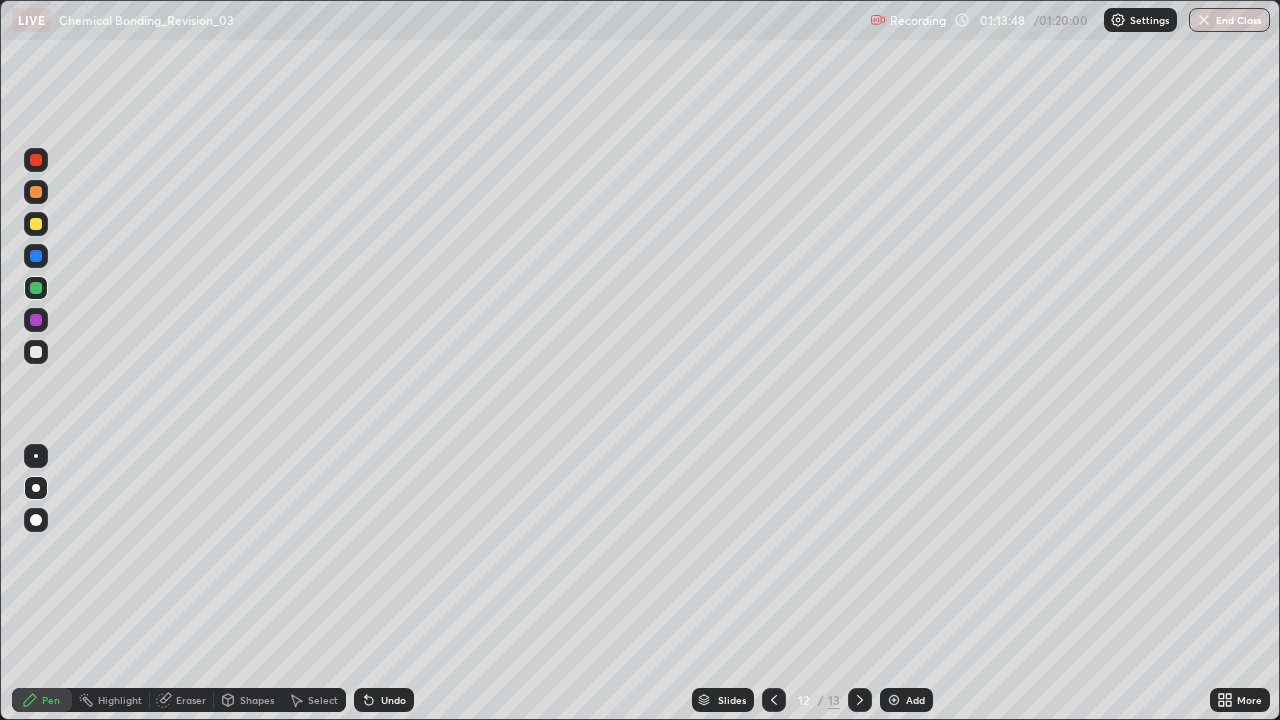 click on "Add" at bounding box center [906, 700] 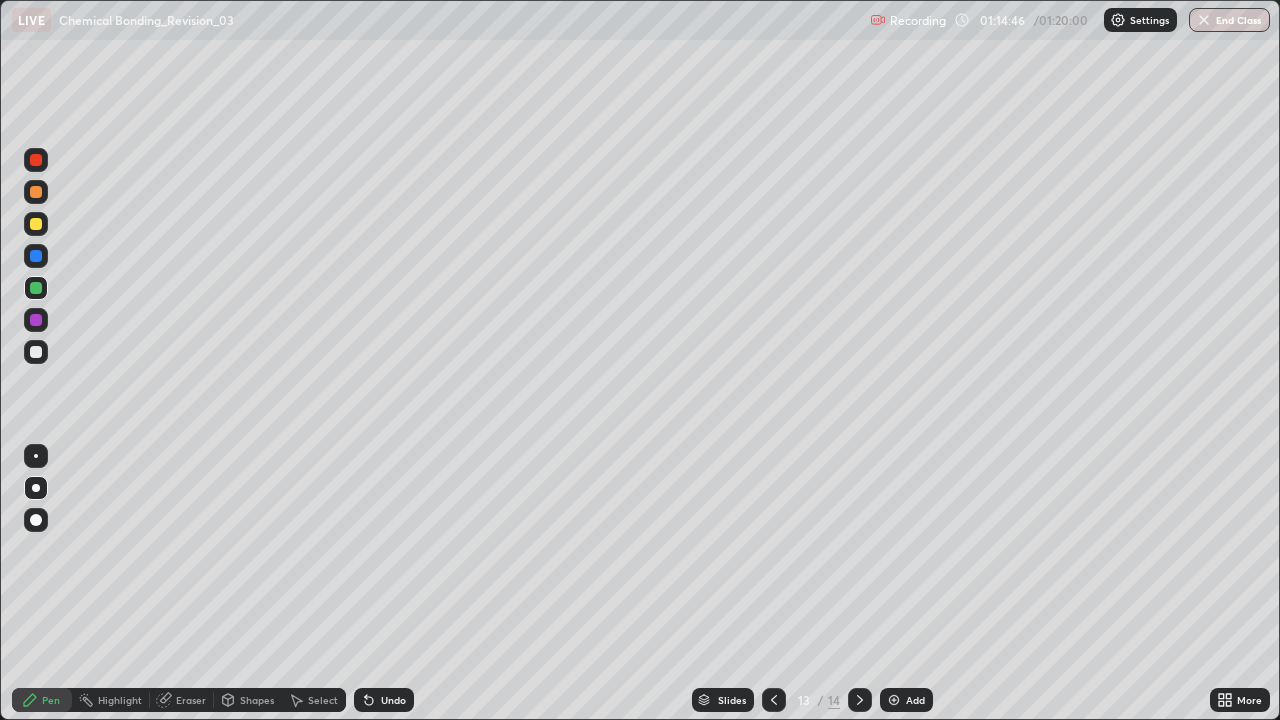 click at bounding box center (36, 224) 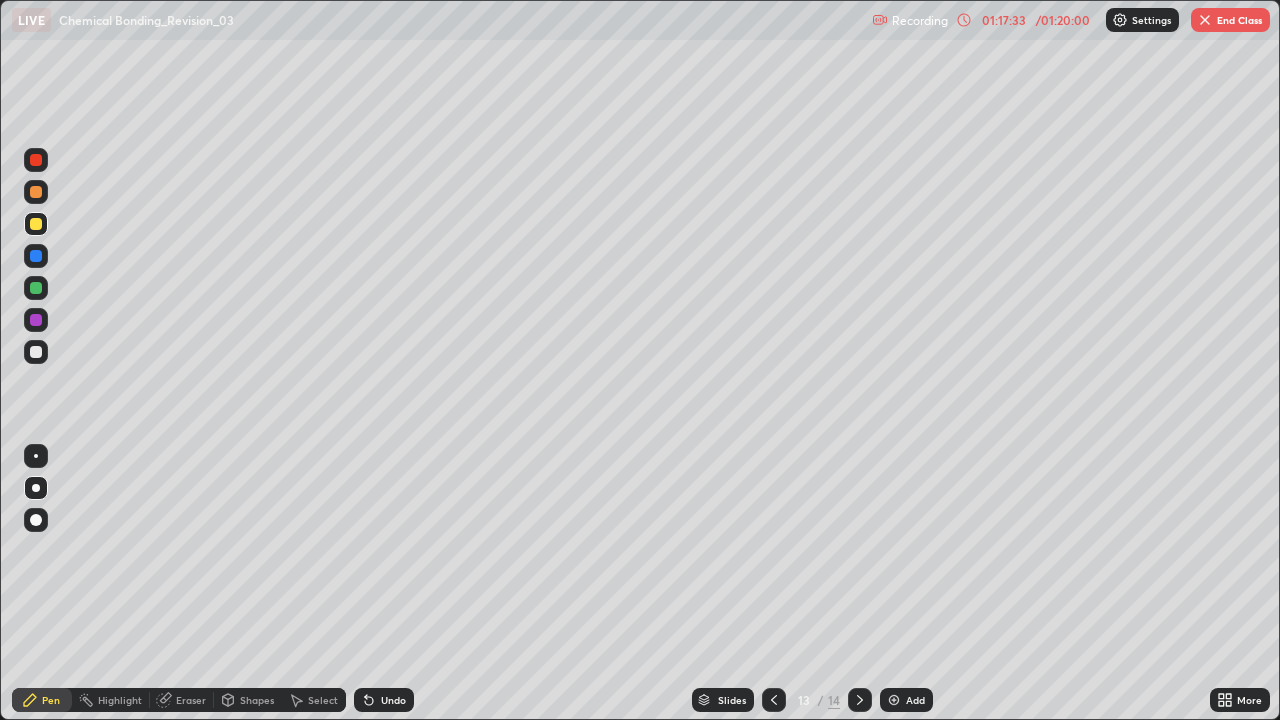click on "Eraser" at bounding box center (182, 700) 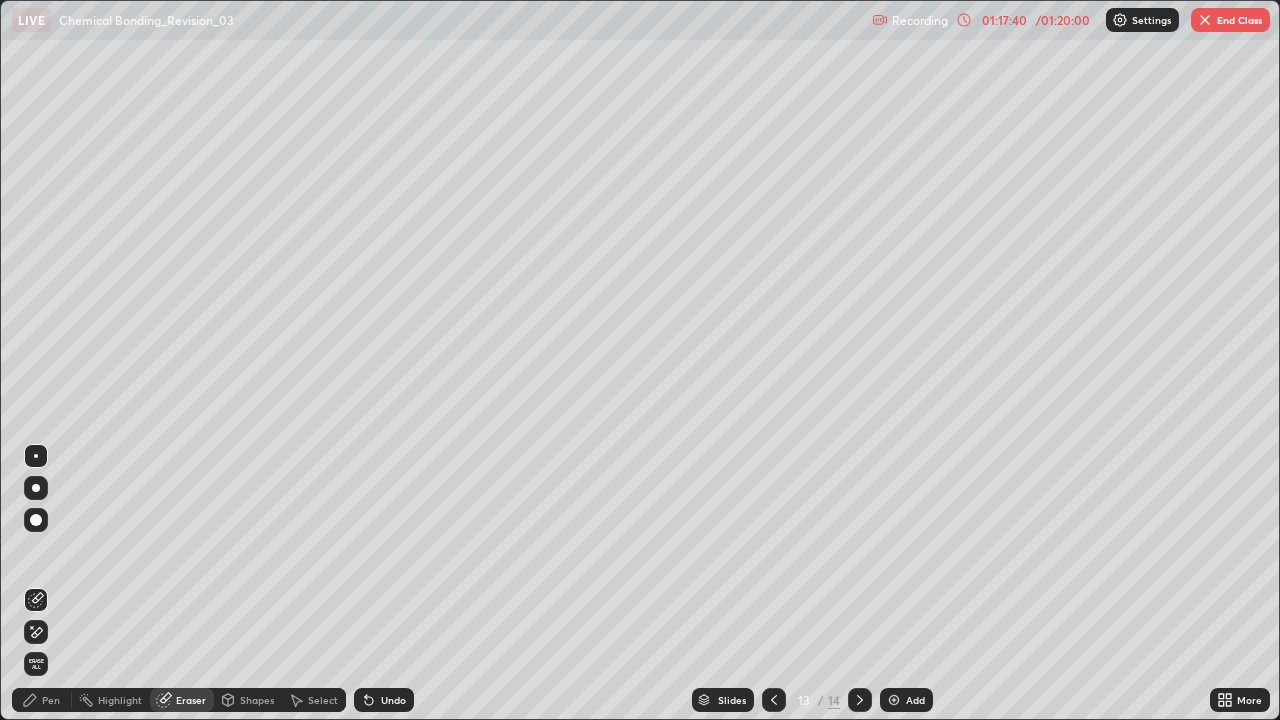 click on "Pen" at bounding box center (51, 700) 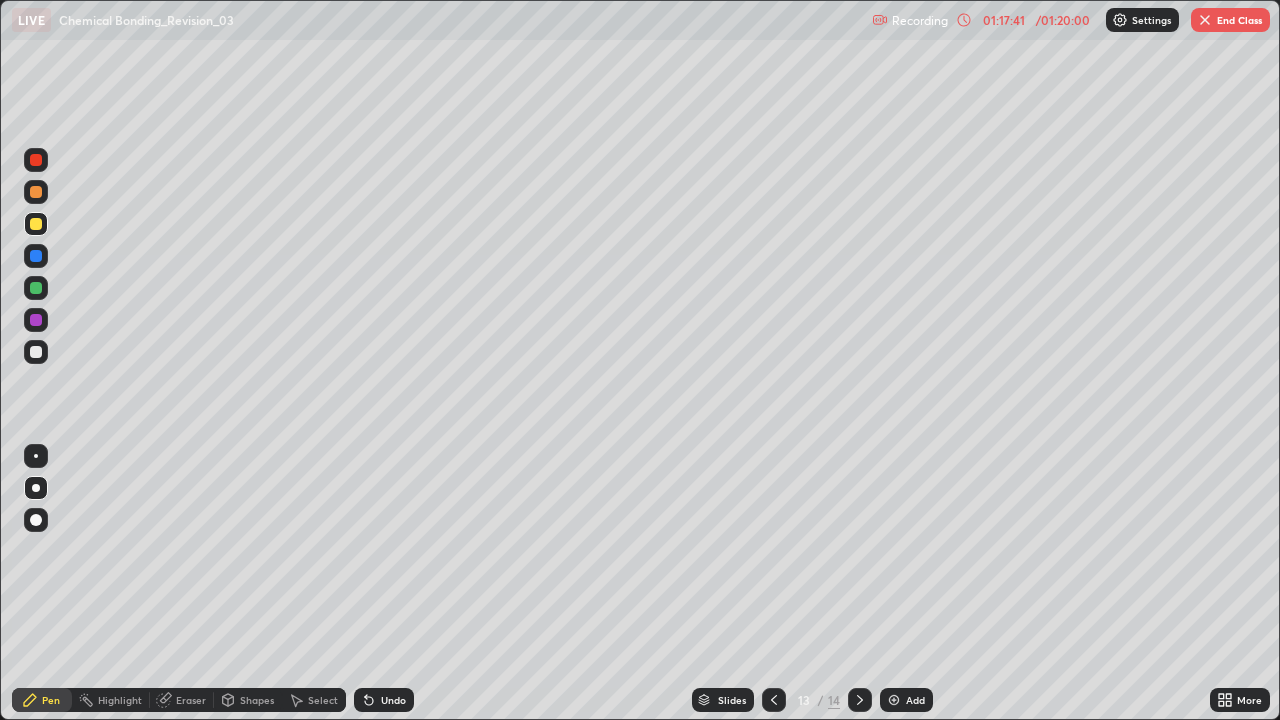 click on "Eraser" at bounding box center (191, 700) 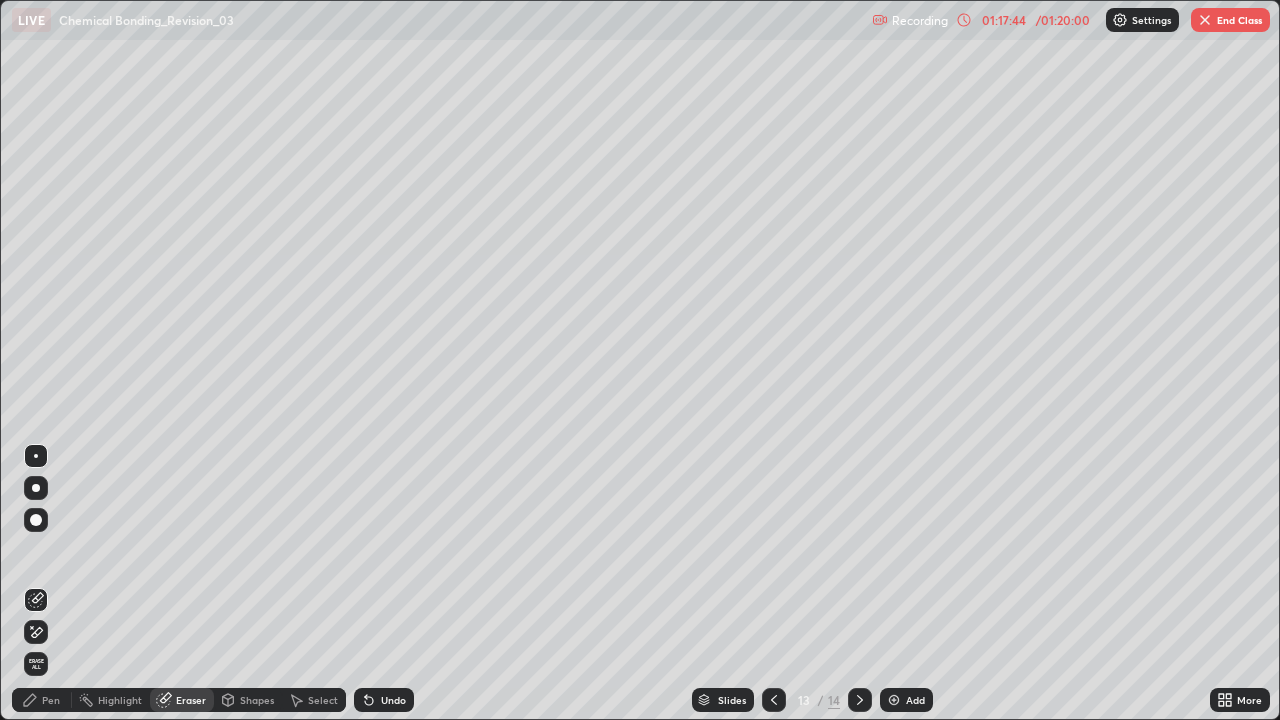 click on "Pen" at bounding box center [51, 700] 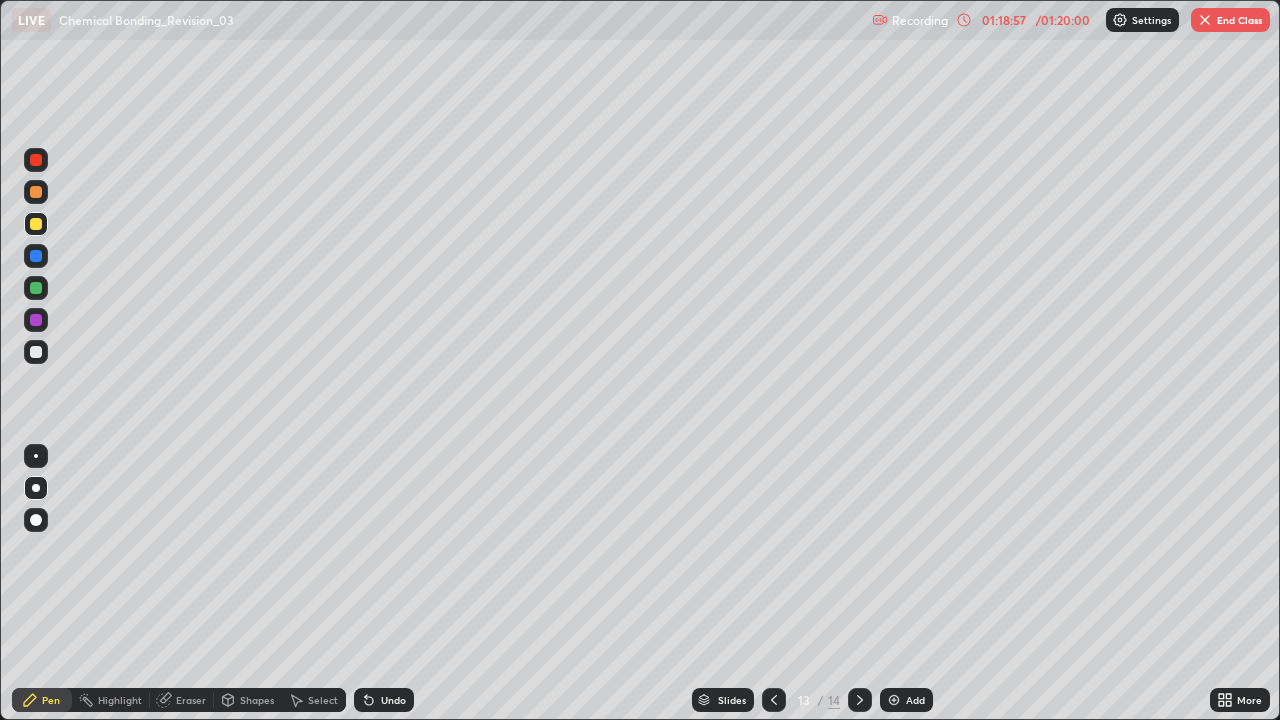 click on "Undo" at bounding box center [384, 700] 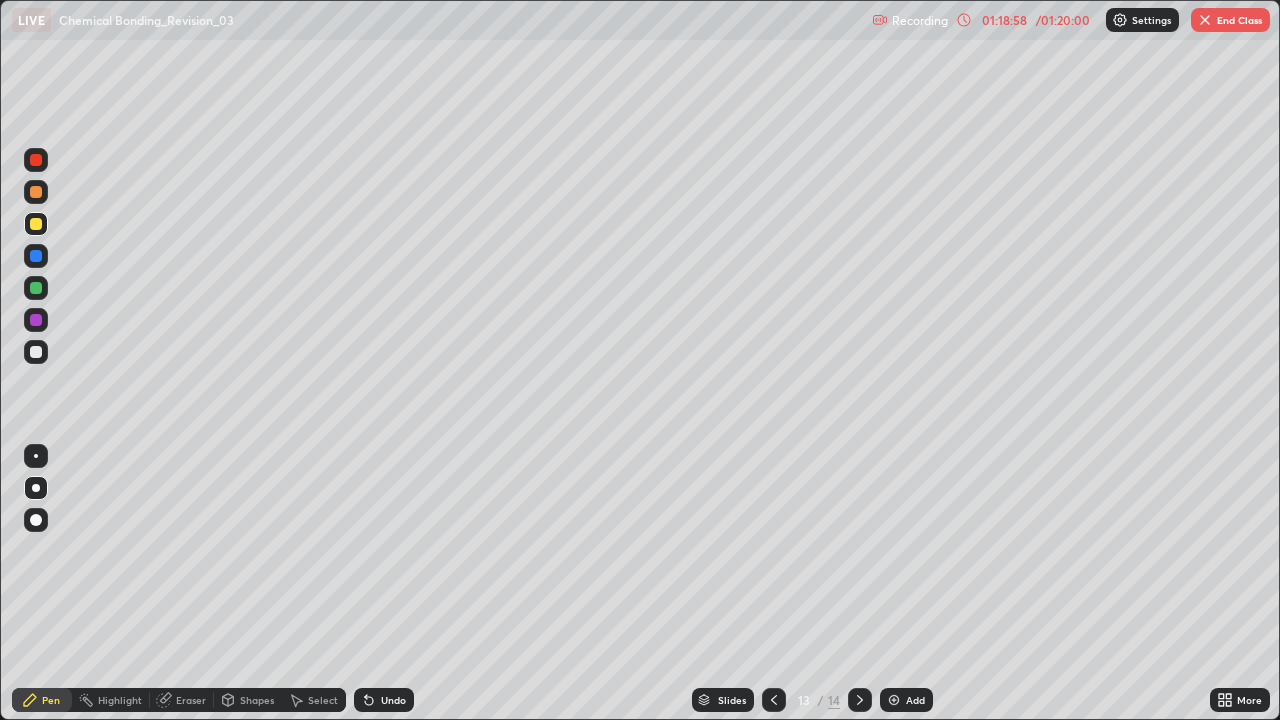 click on "Undo" at bounding box center (384, 700) 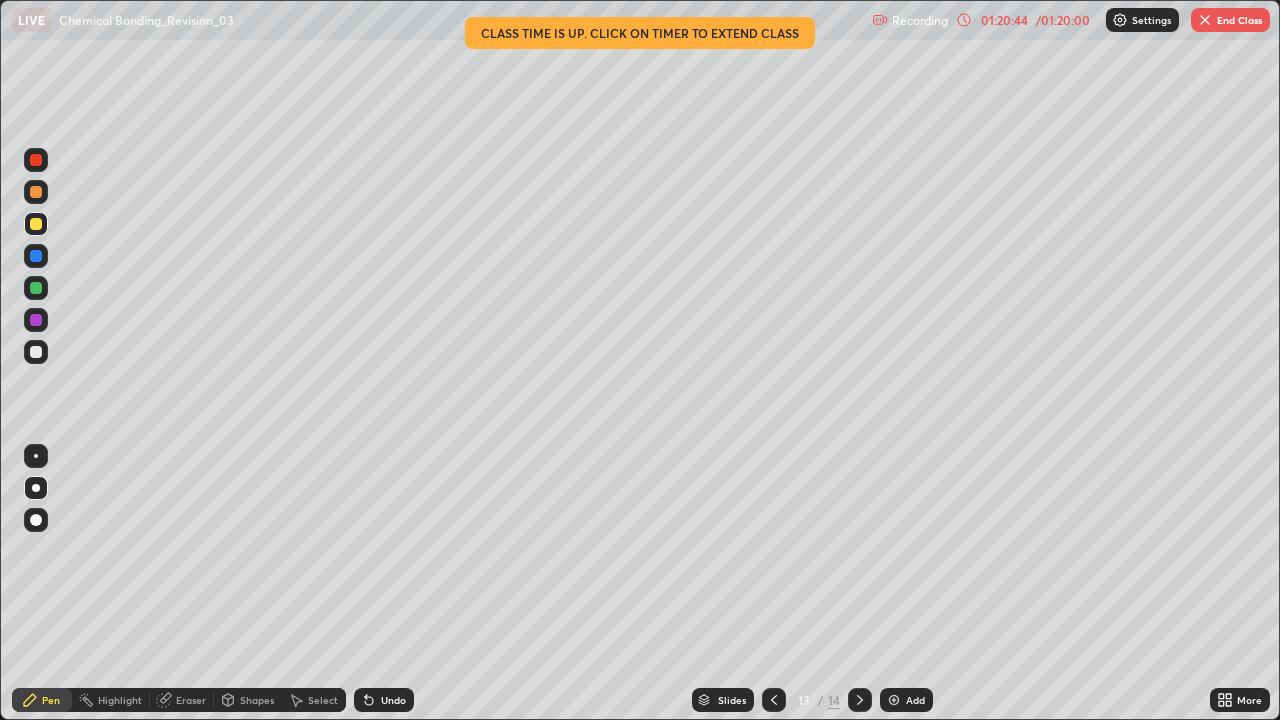 click on "Add" at bounding box center (915, 700) 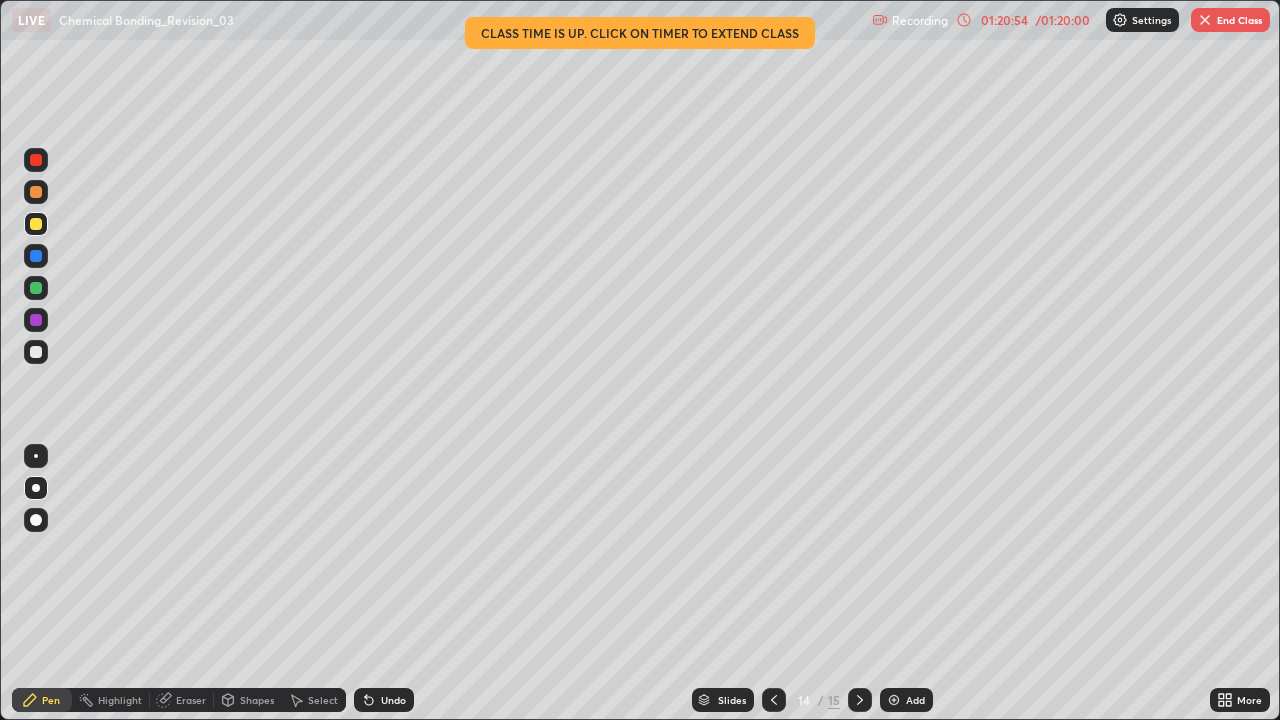 click on "Undo" at bounding box center [384, 700] 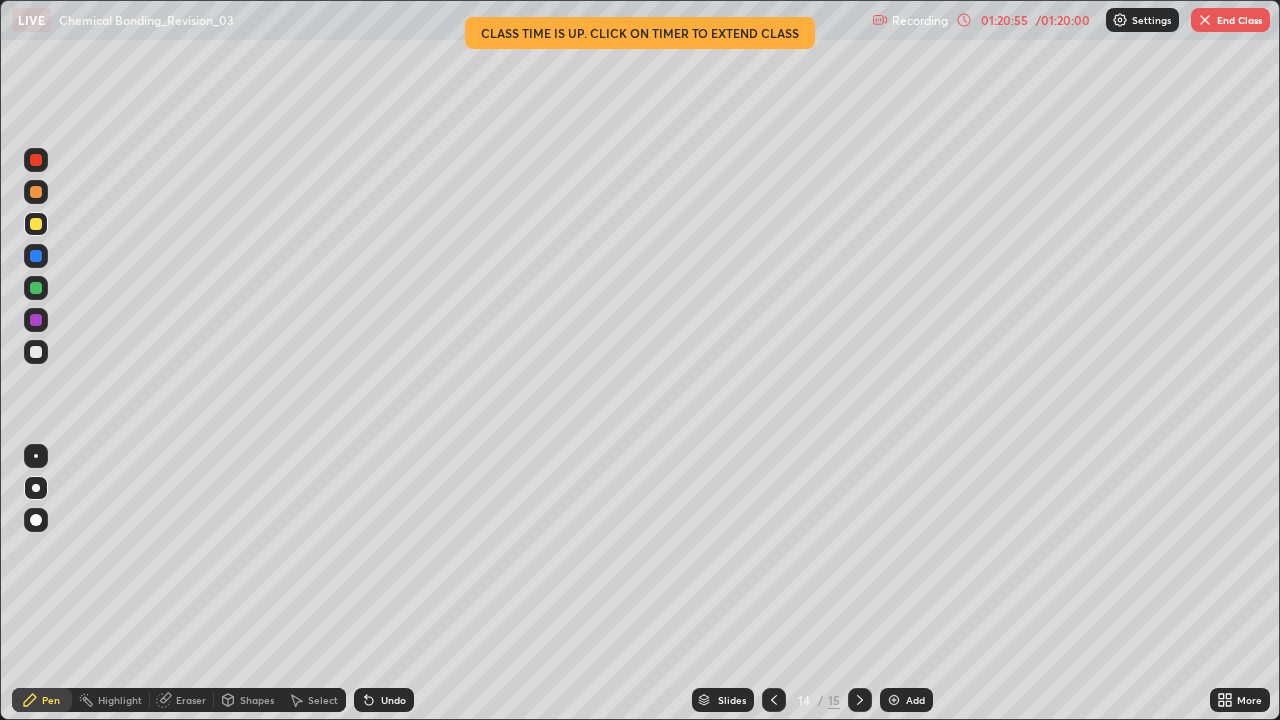 click on "Undo" at bounding box center (384, 700) 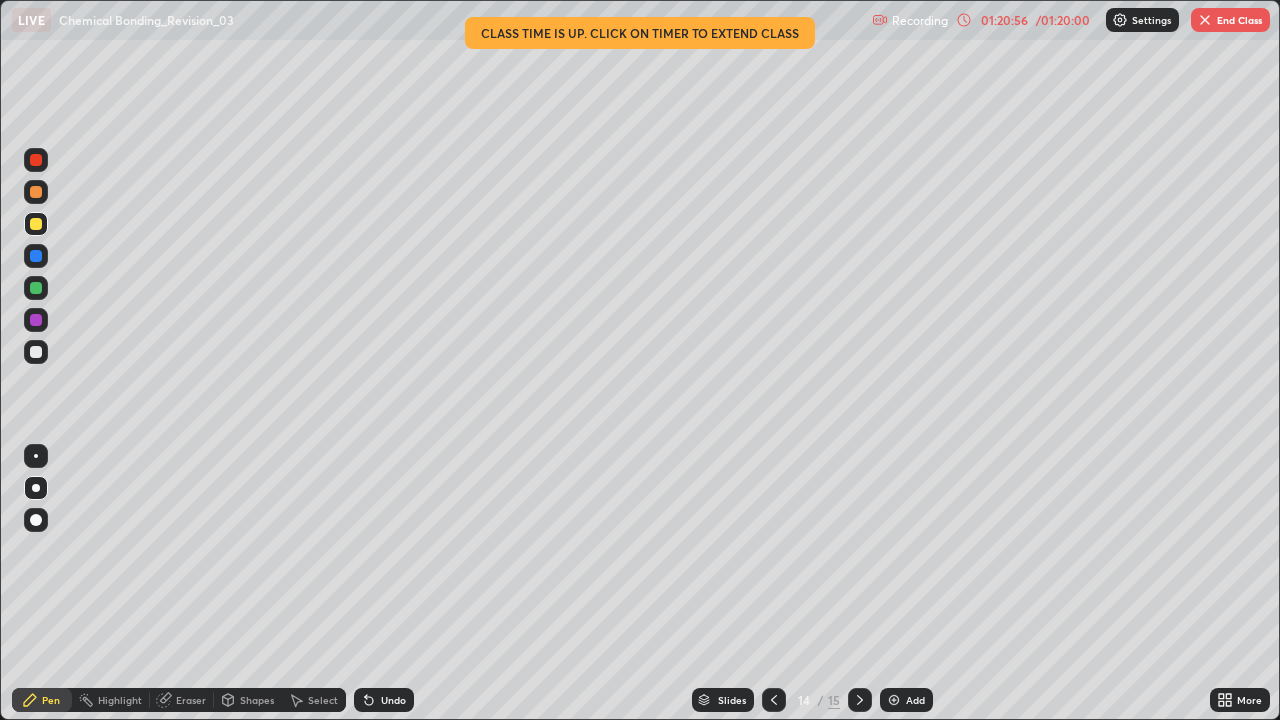 click on "Undo" at bounding box center [393, 700] 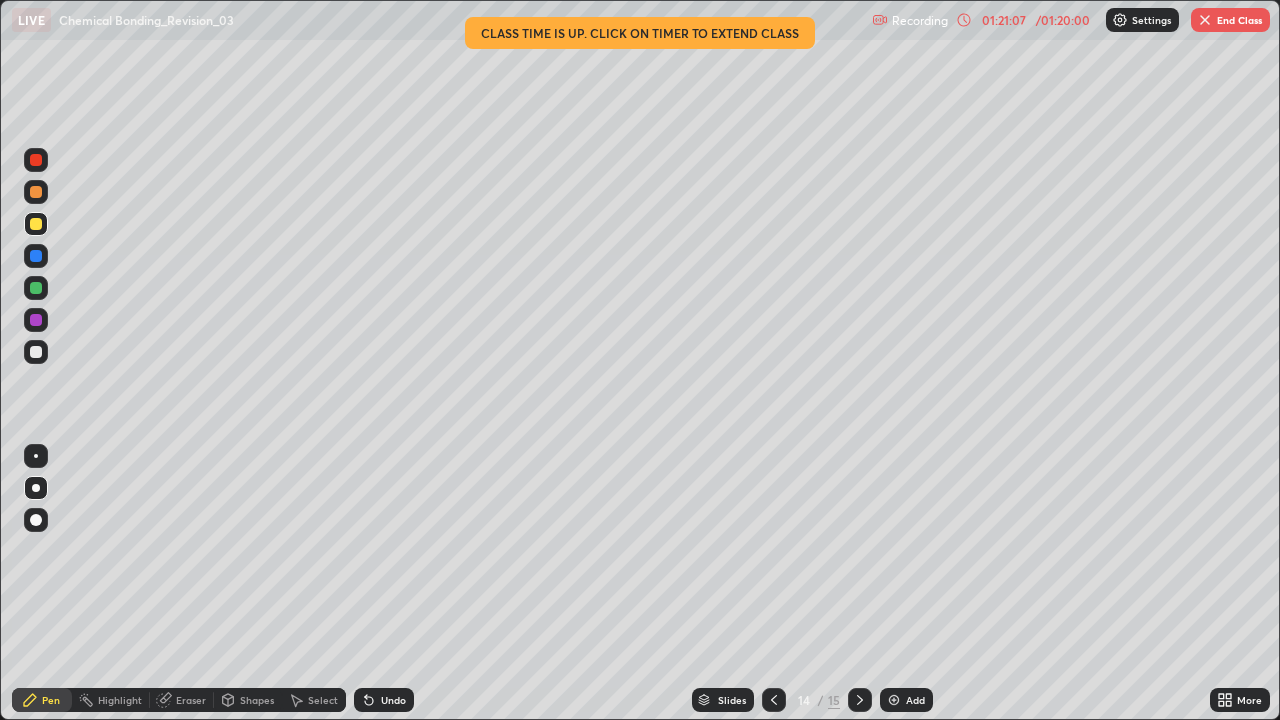 click at bounding box center (36, 352) 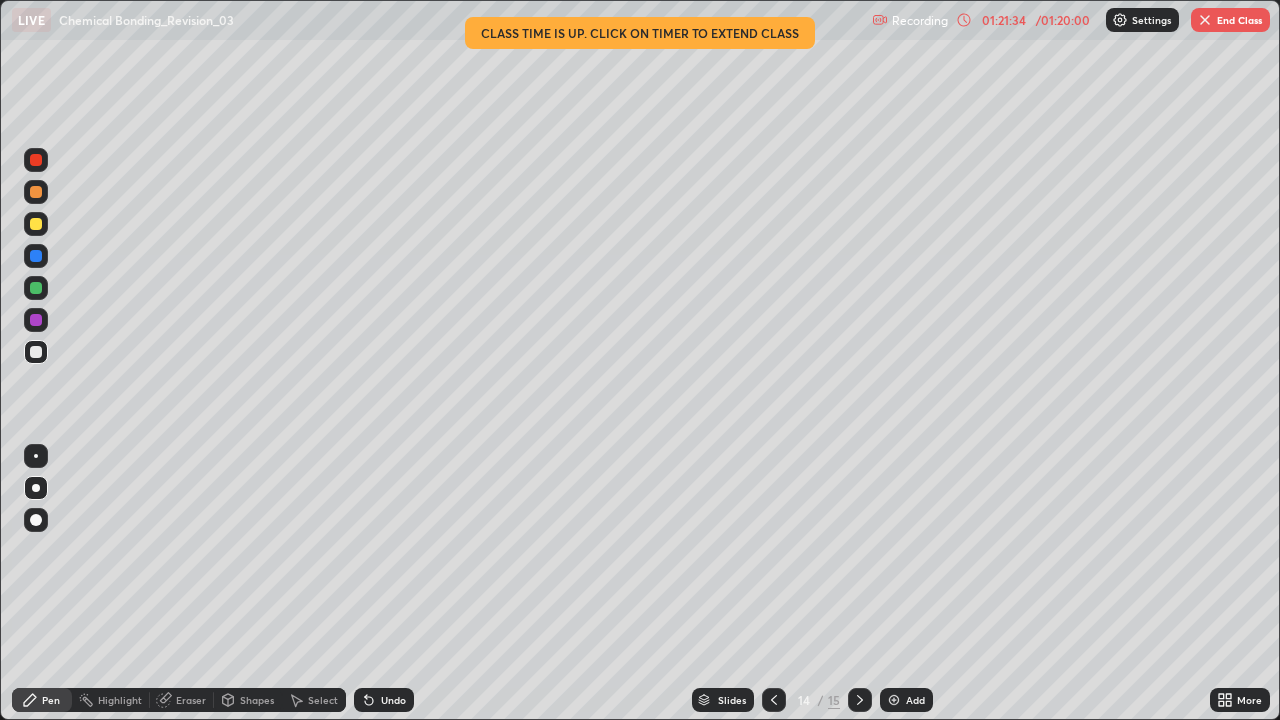click on "Undo" at bounding box center (384, 700) 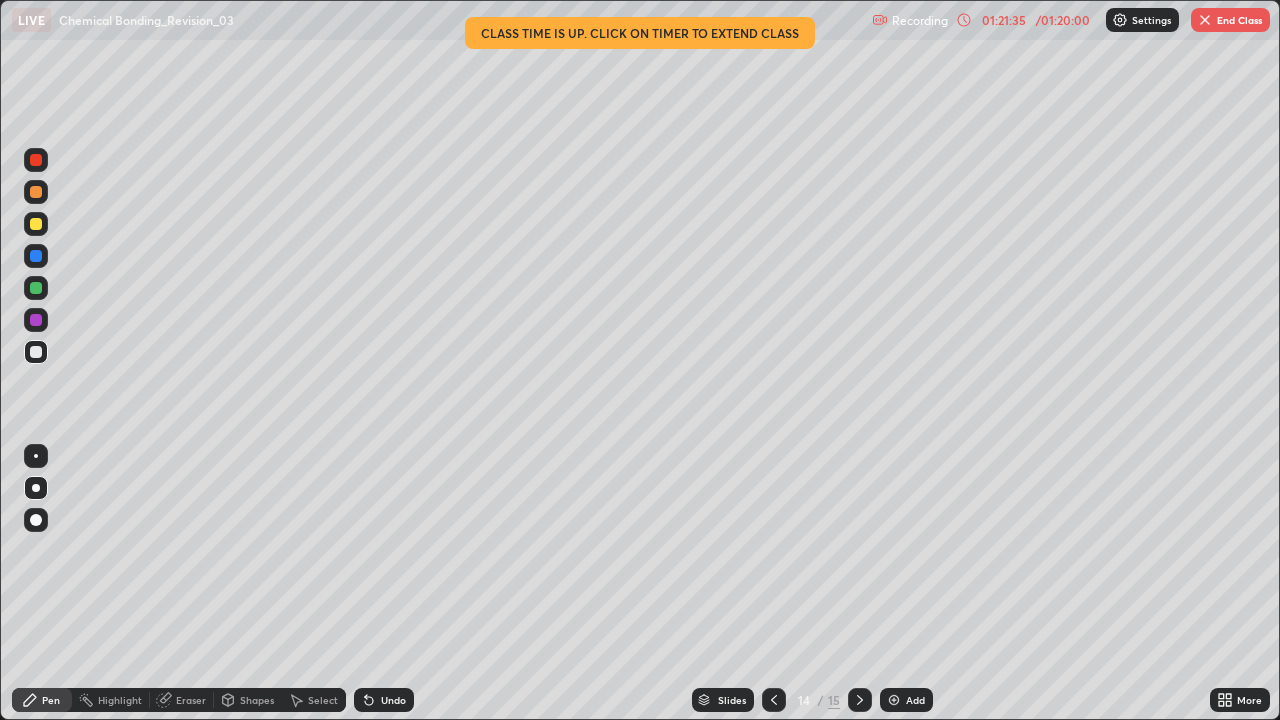 click on "Undo" at bounding box center (393, 700) 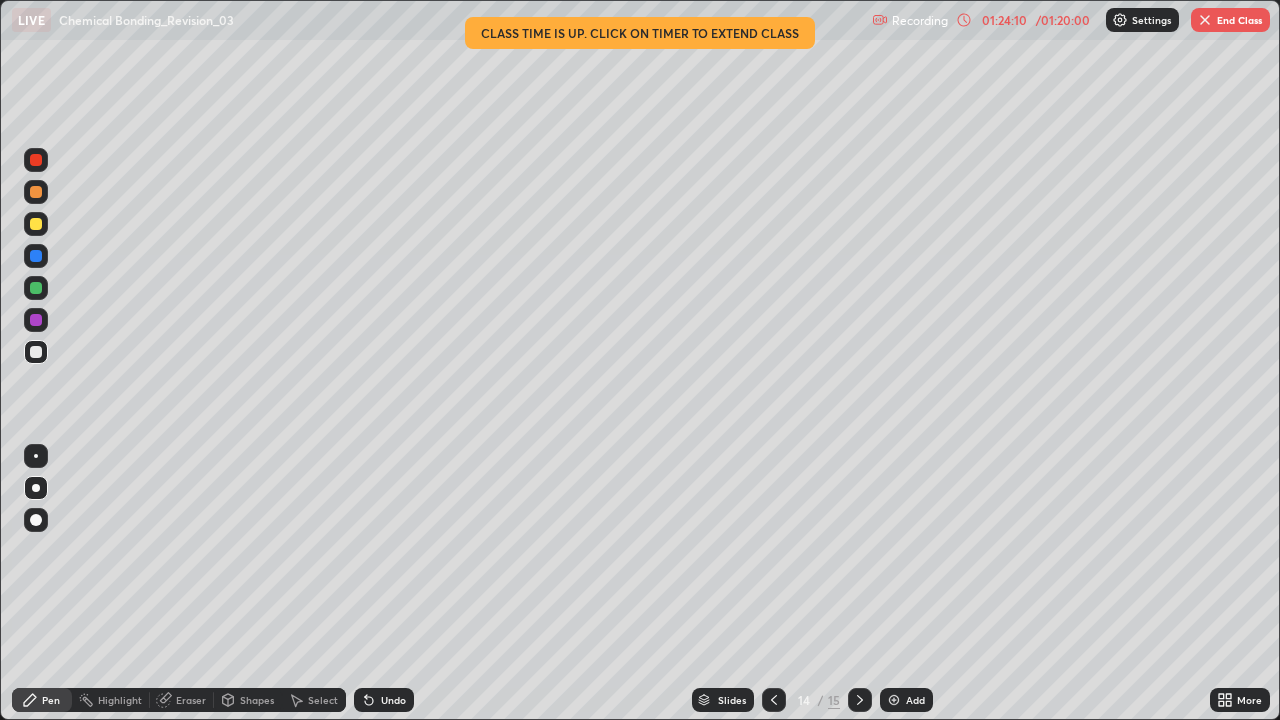 click at bounding box center [1205, 20] 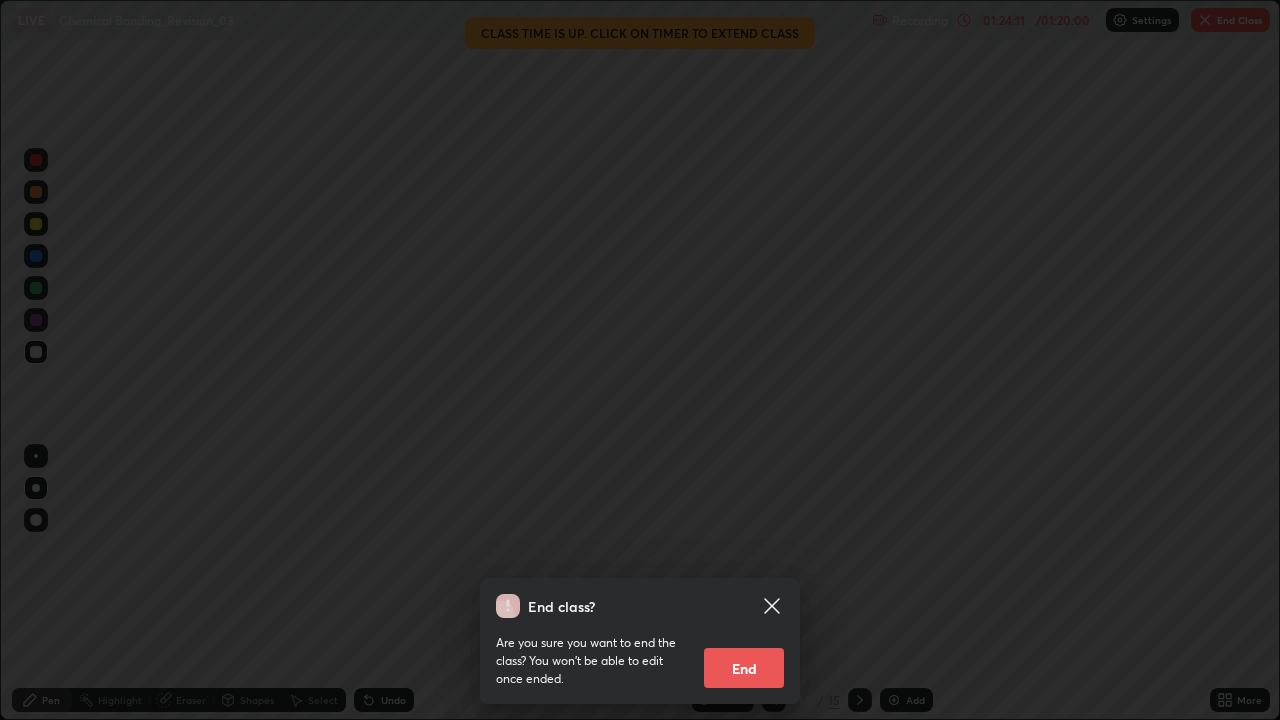 click on "End" at bounding box center (744, 668) 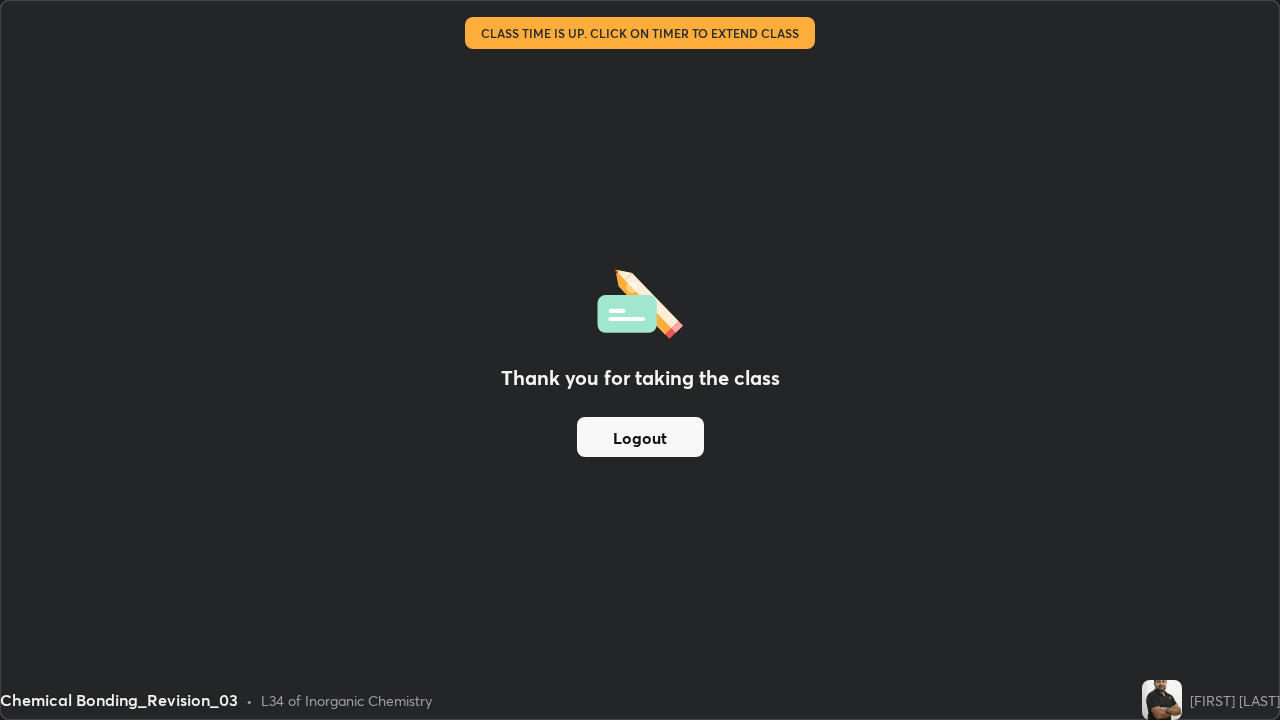 click on "Thank you for taking the class Logout" at bounding box center (640, 360) 